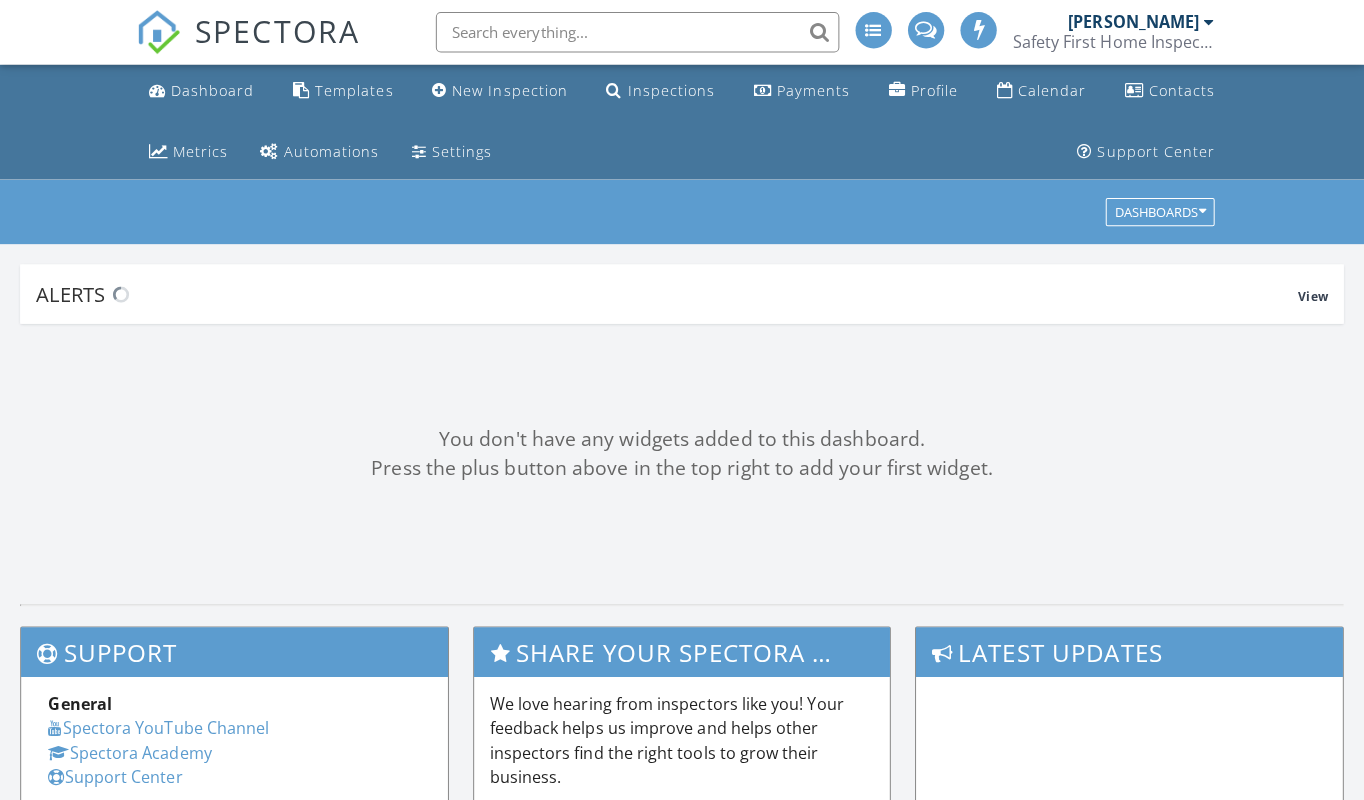 scroll, scrollTop: 0, scrollLeft: 0, axis: both 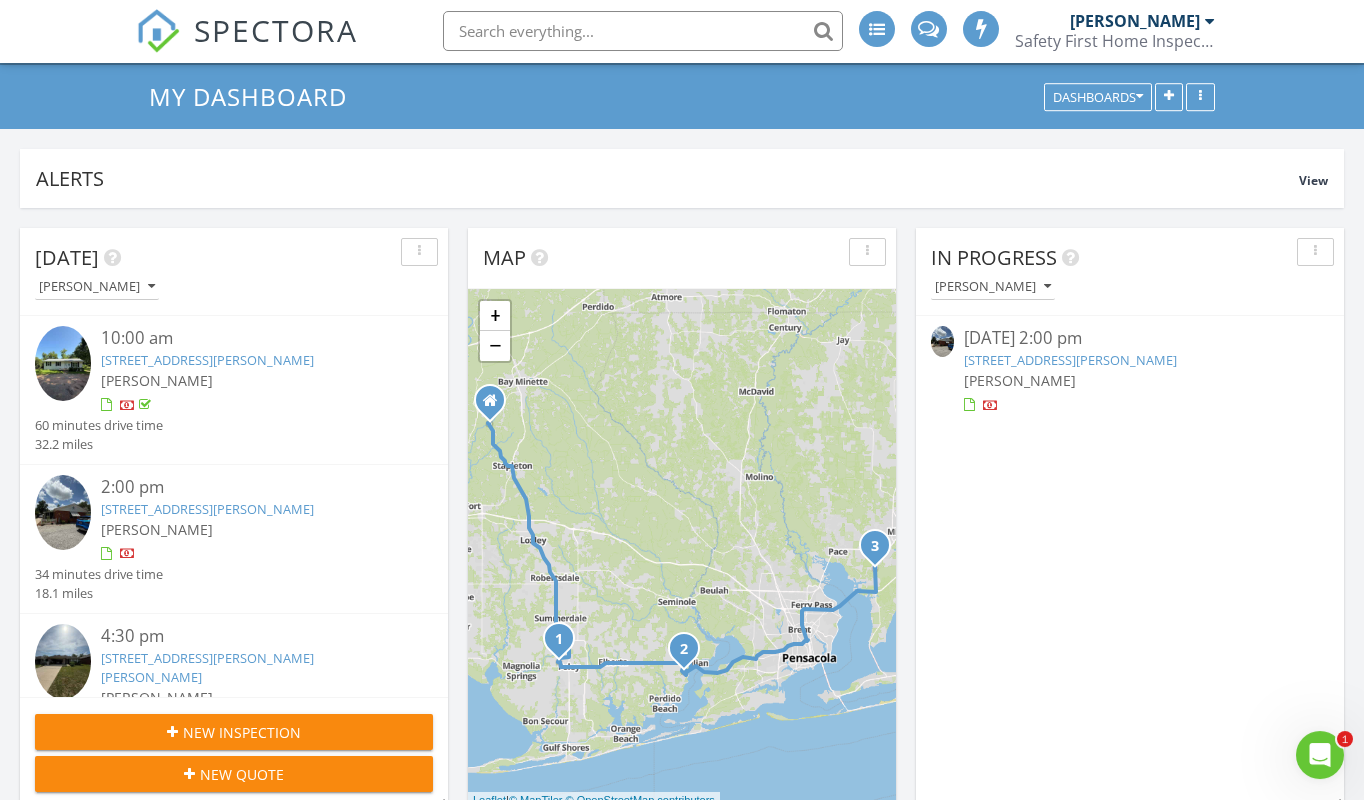 click on "1714 Spanish Cove Dr S, Lillian, AL 36549" at bounding box center [207, 510] 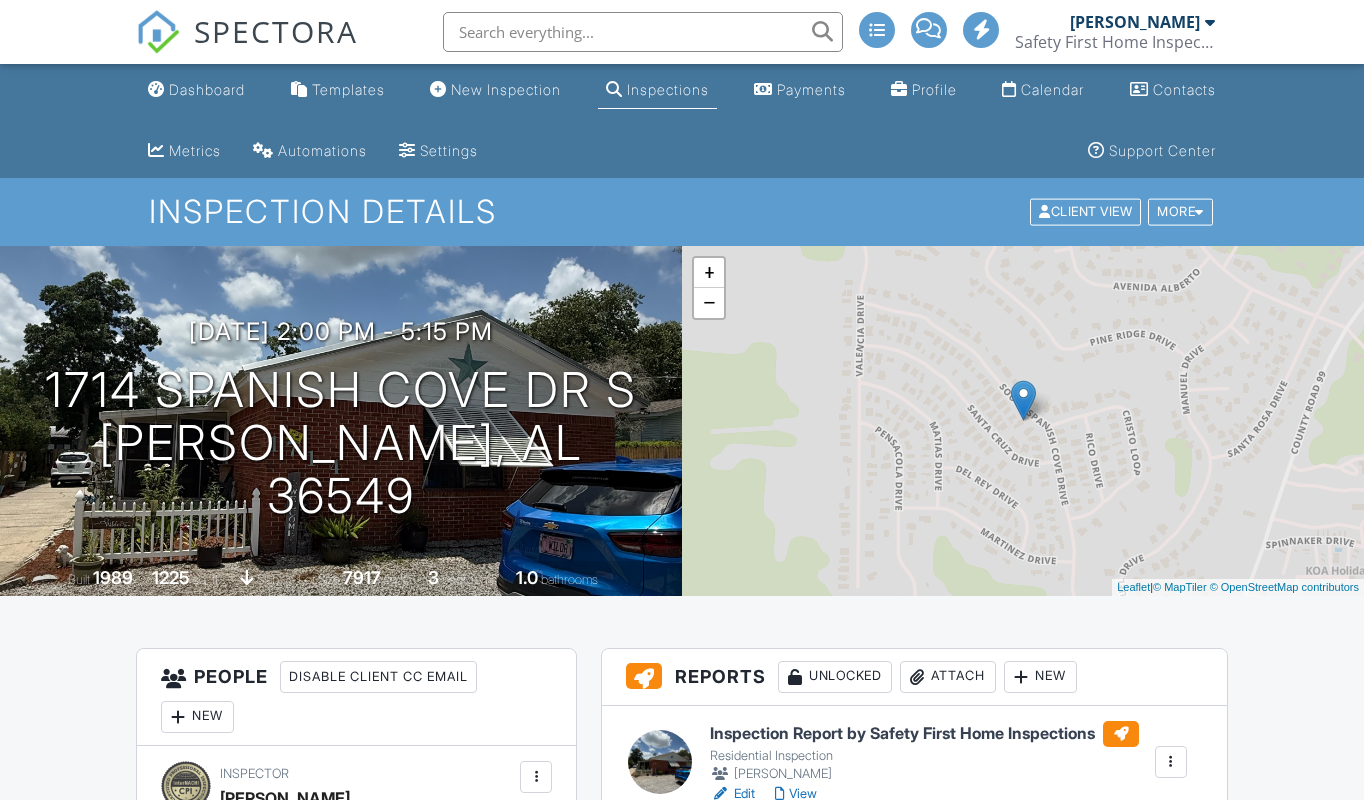 scroll, scrollTop: 0, scrollLeft: 0, axis: both 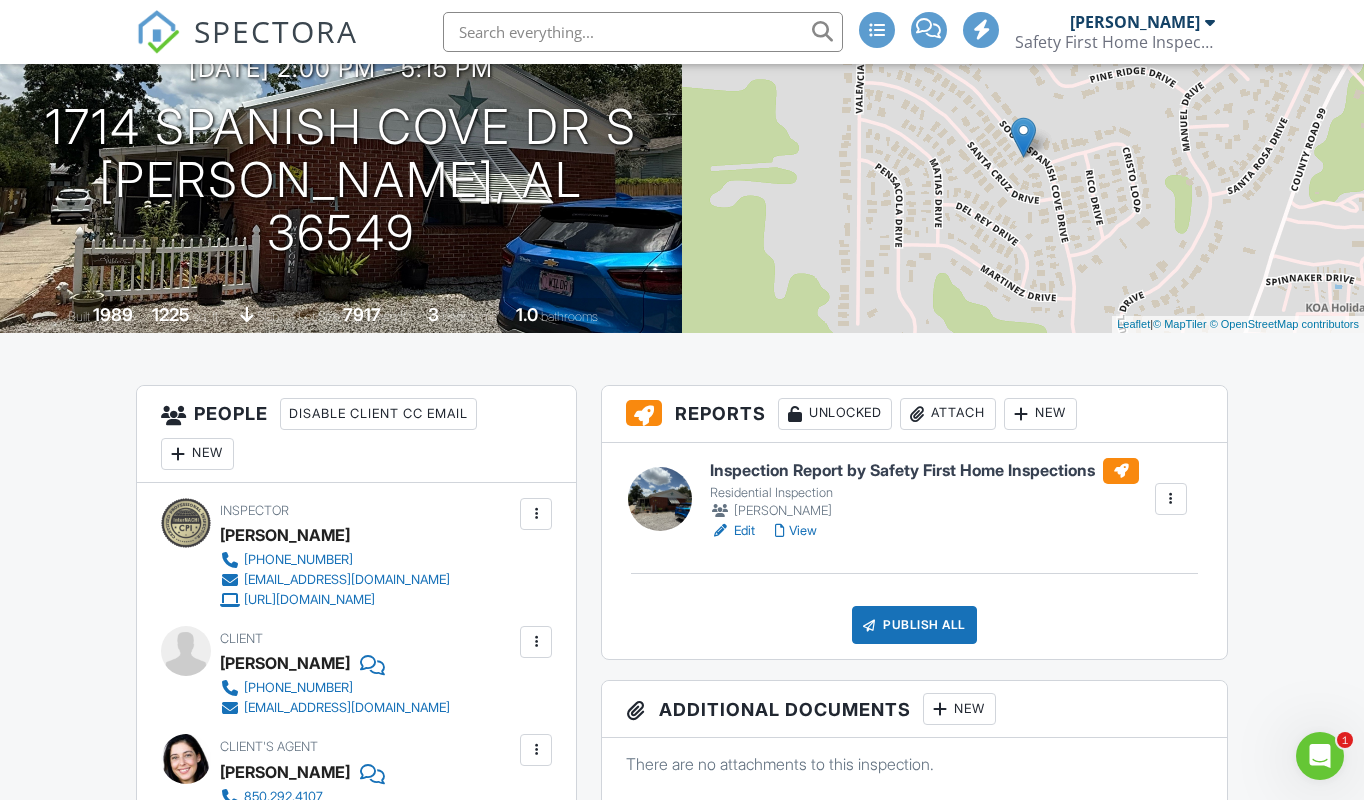 click on "View" at bounding box center (796, 531) 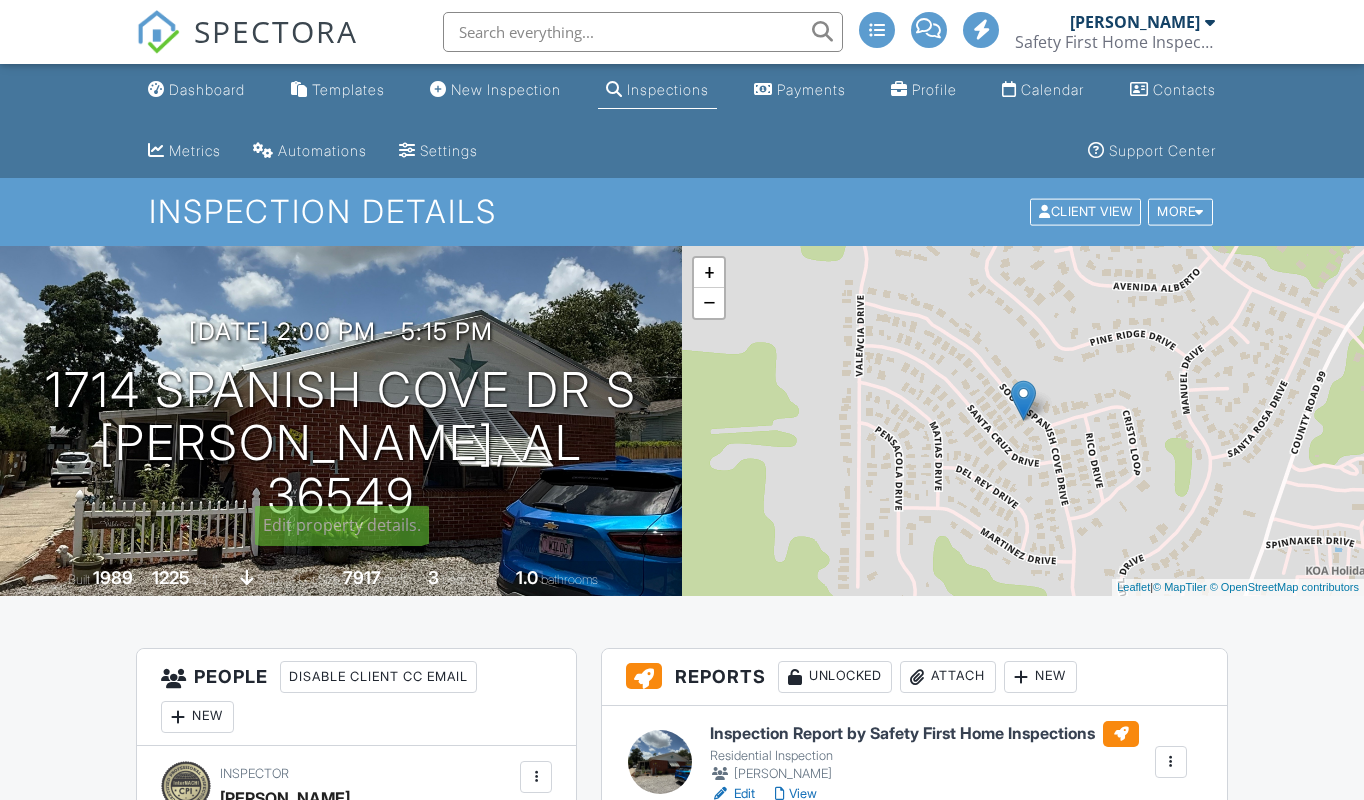 scroll, scrollTop: 0, scrollLeft: 0, axis: both 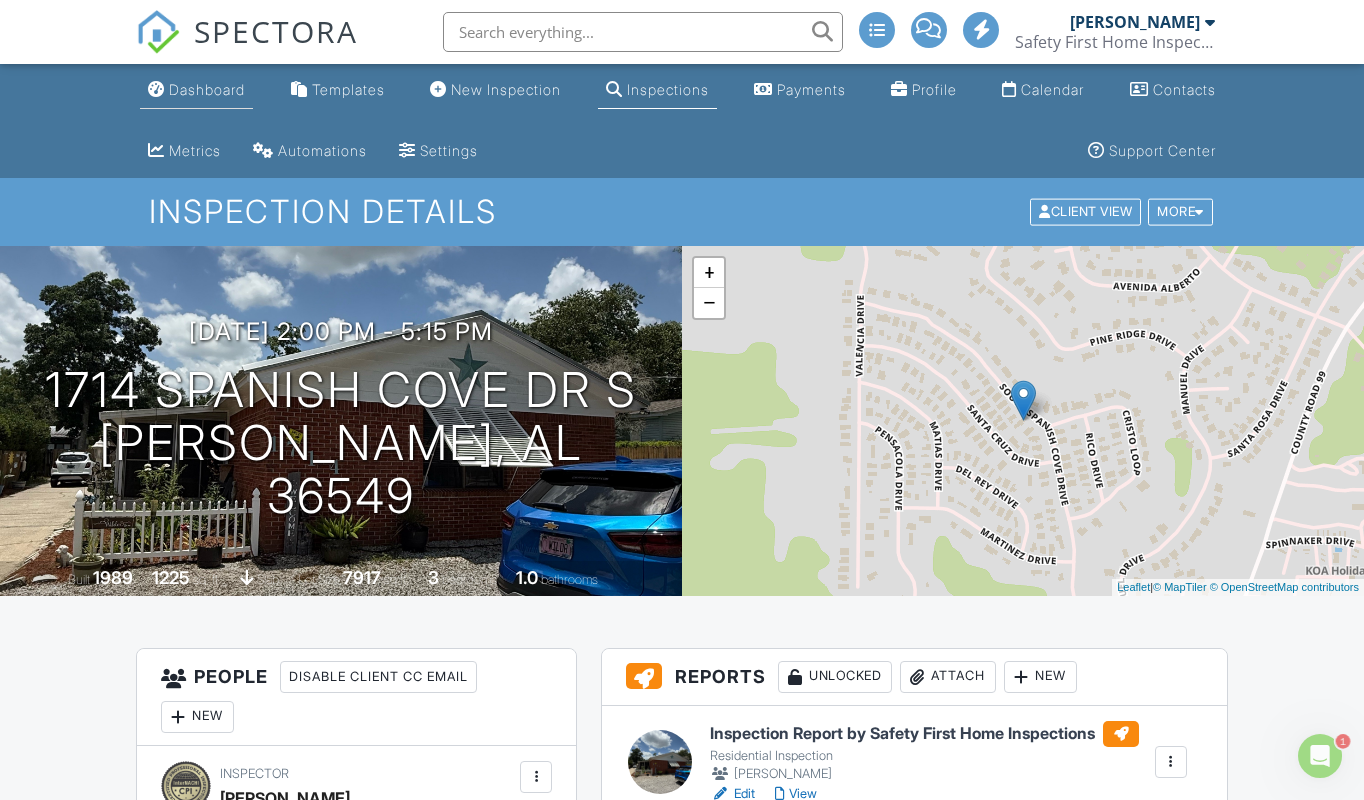 click on "Dashboard" at bounding box center (207, 89) 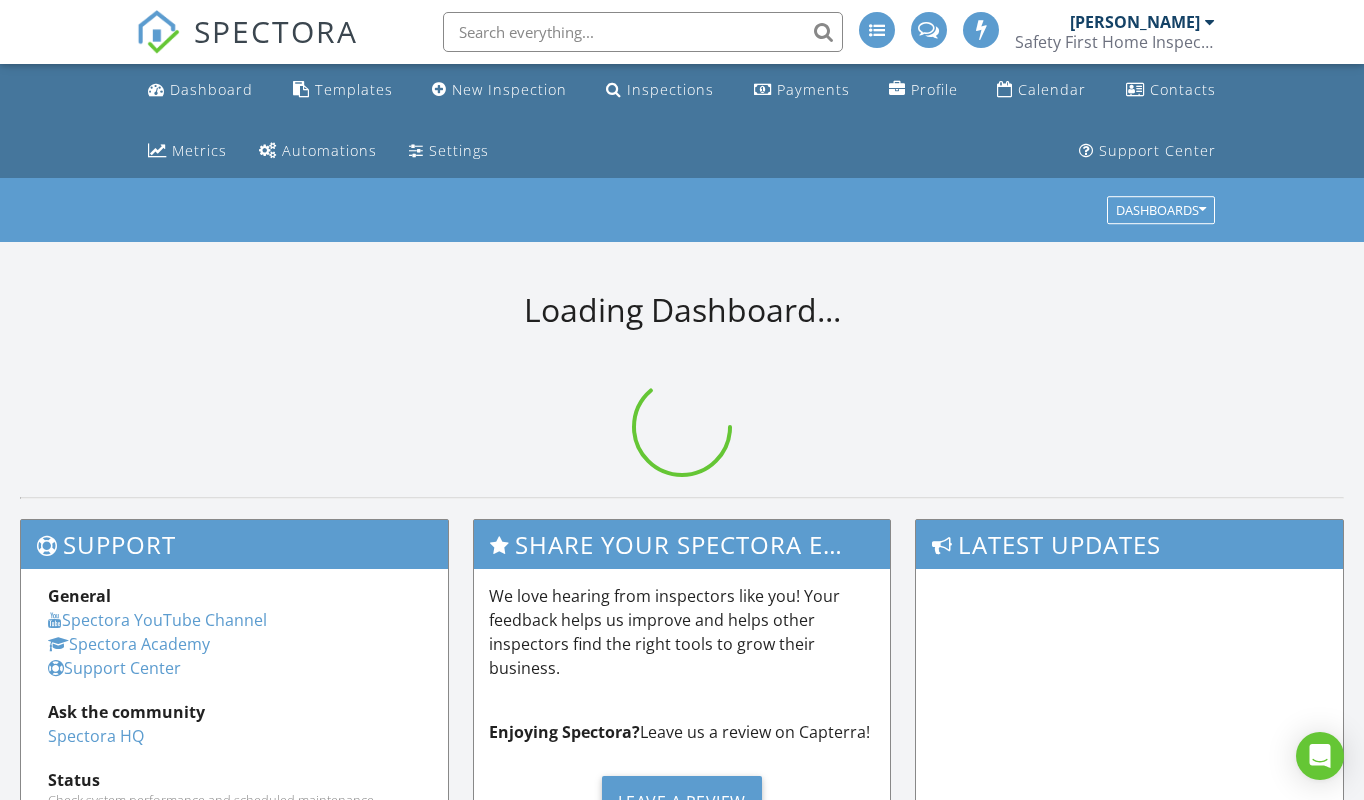 scroll, scrollTop: 0, scrollLeft: 0, axis: both 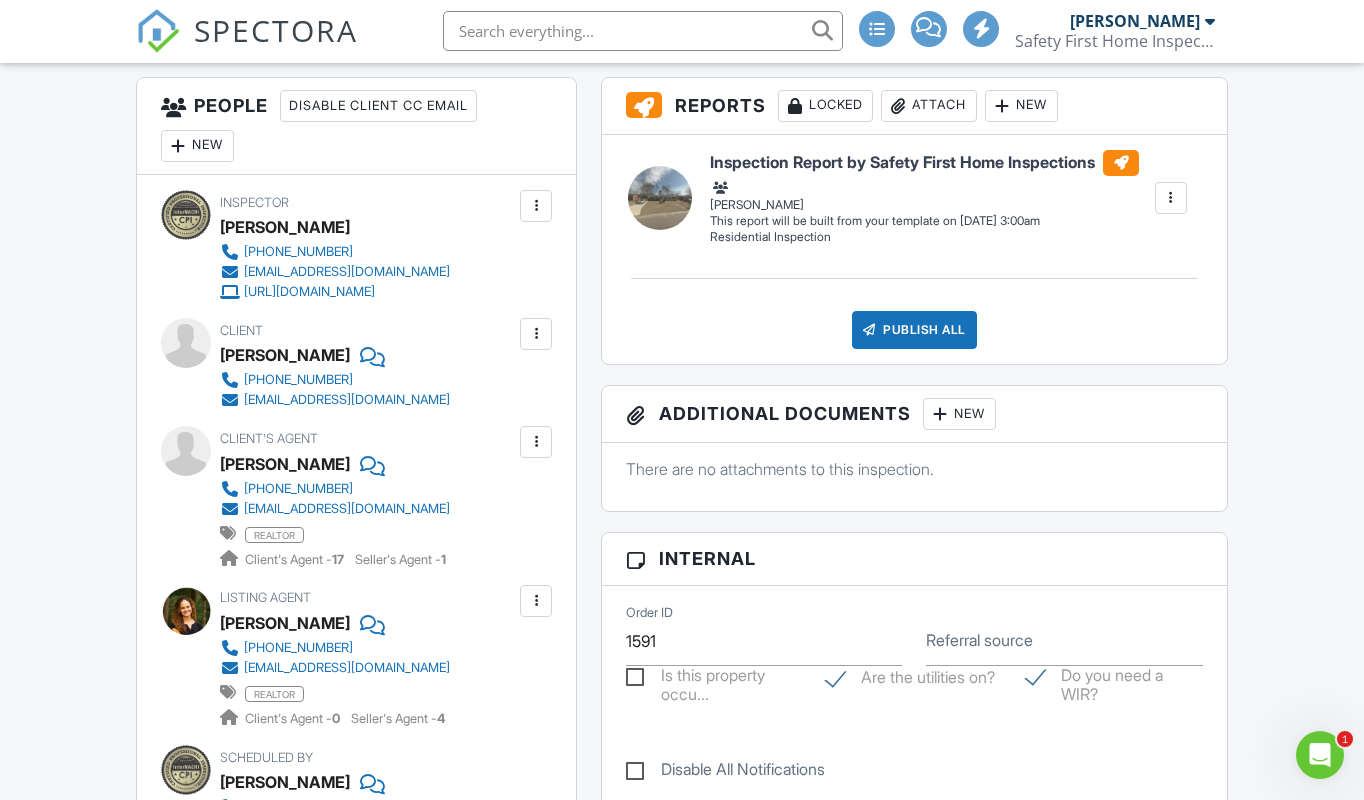click on "kelliacastleberry@gmail.com" at bounding box center (347, 510) 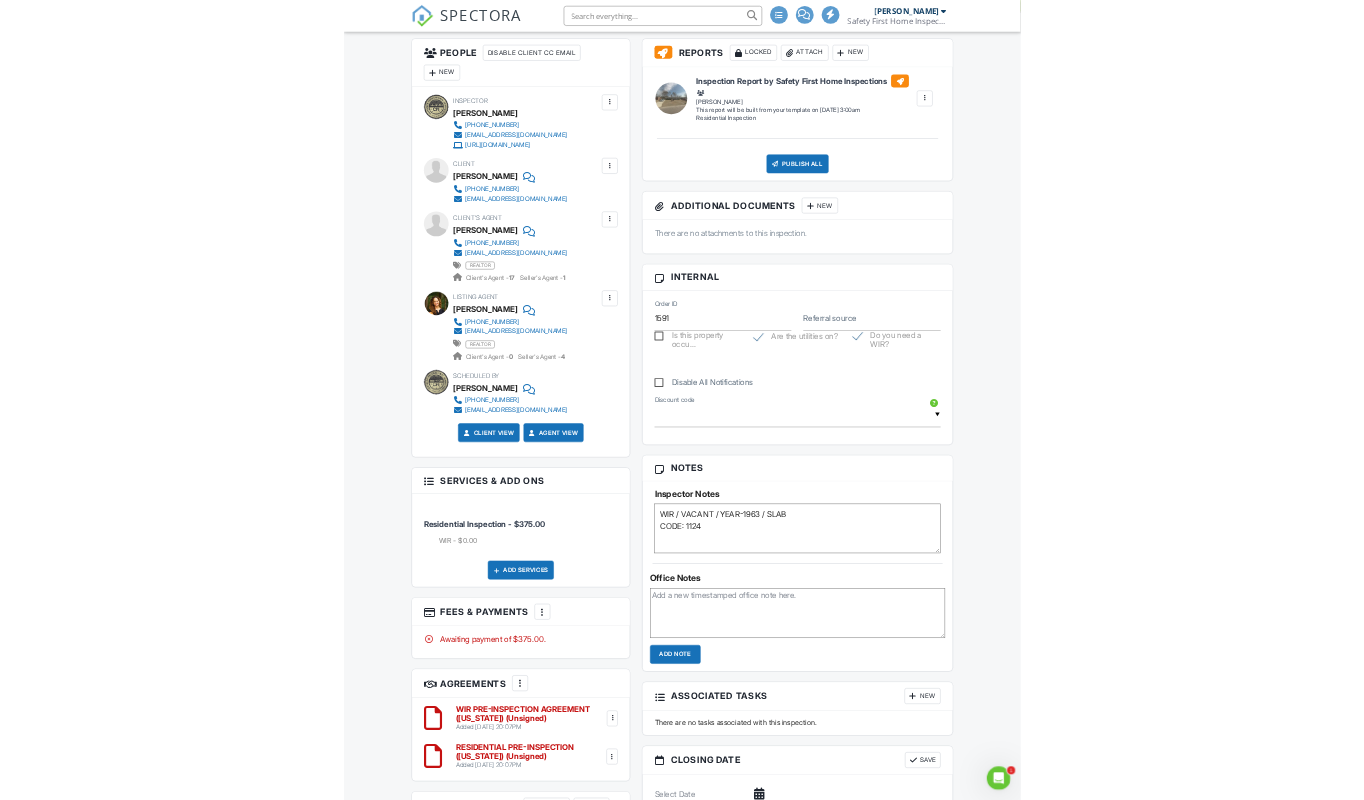 scroll, scrollTop: 569, scrollLeft: 0, axis: vertical 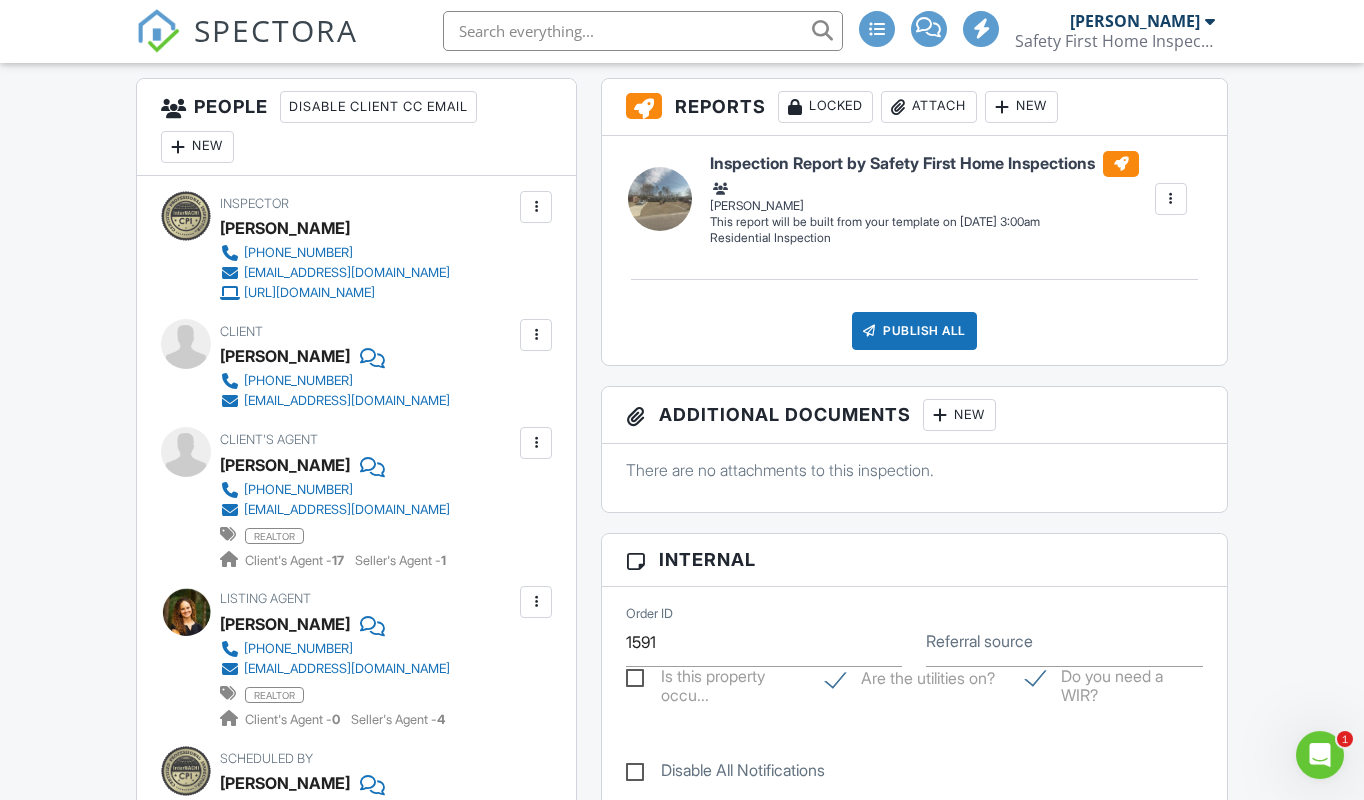 click at bounding box center (536, 336) 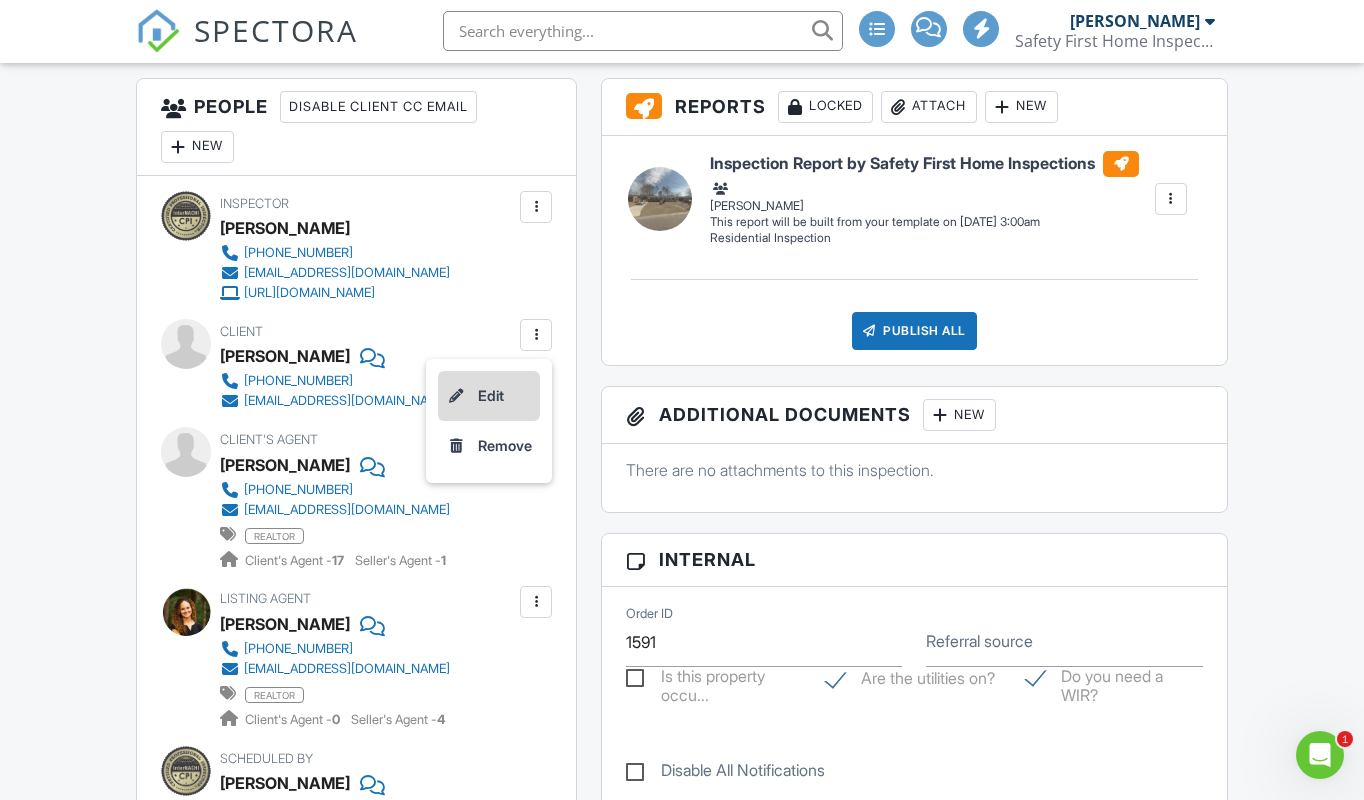 click on "Edit" at bounding box center [489, 397] 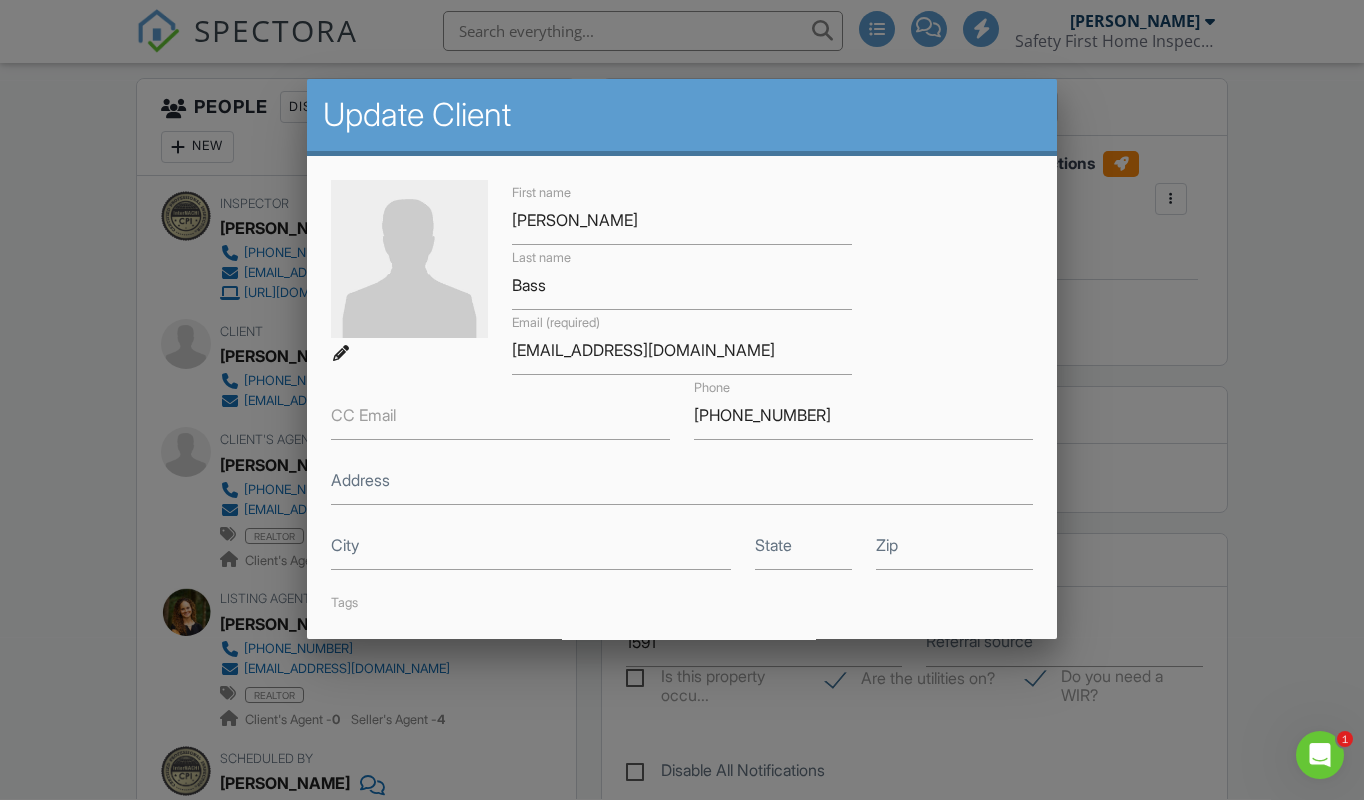 click on "CC Email" at bounding box center (363, 416) 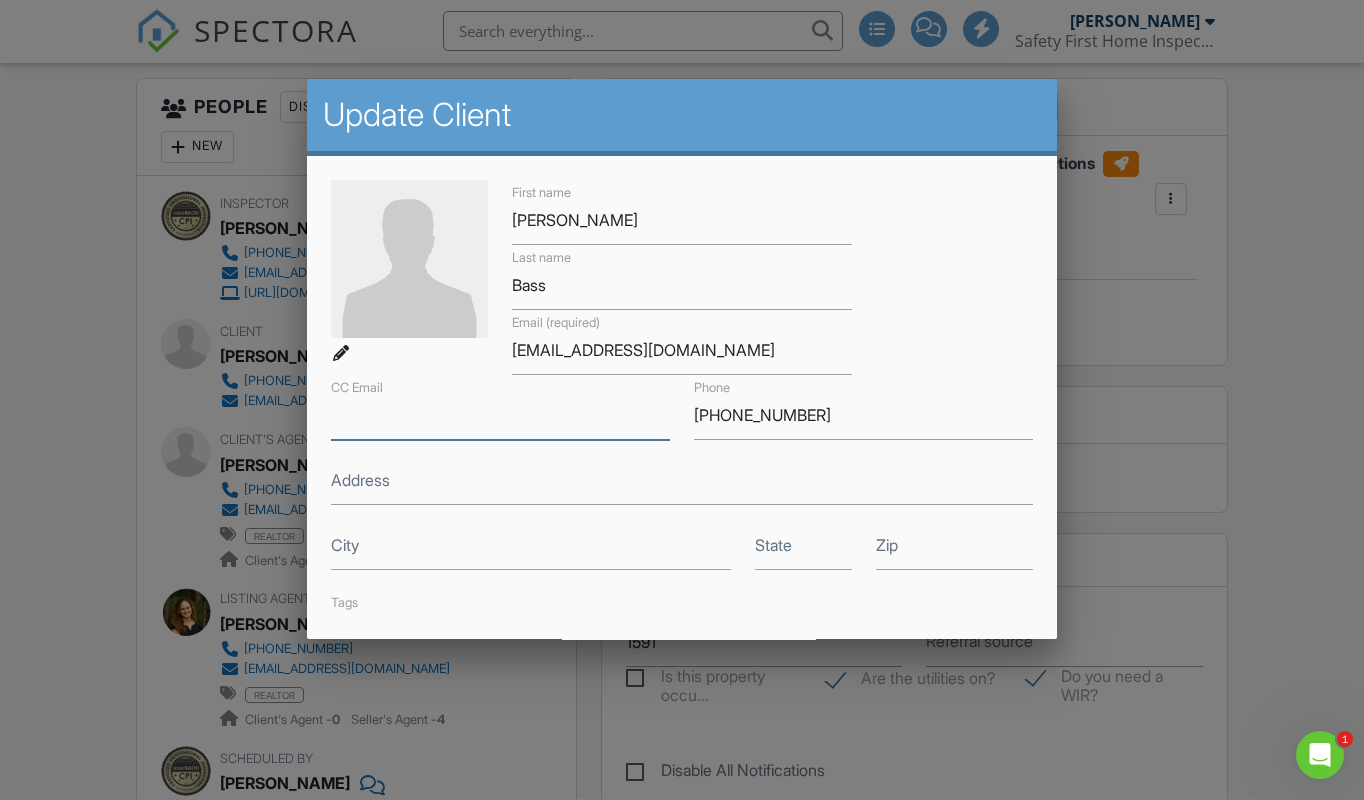 paste on "kelliacastleberry@gmail.com" 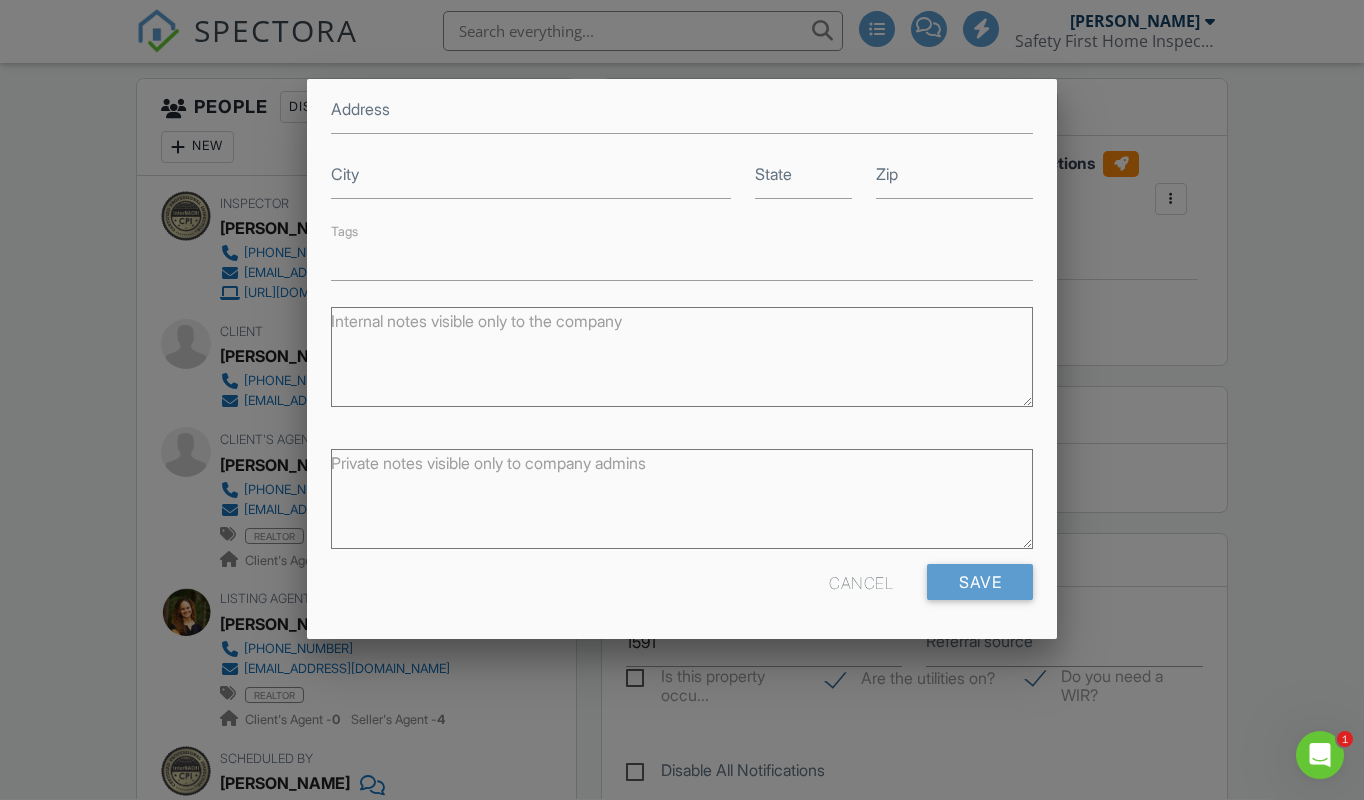 scroll, scrollTop: 371, scrollLeft: 0, axis: vertical 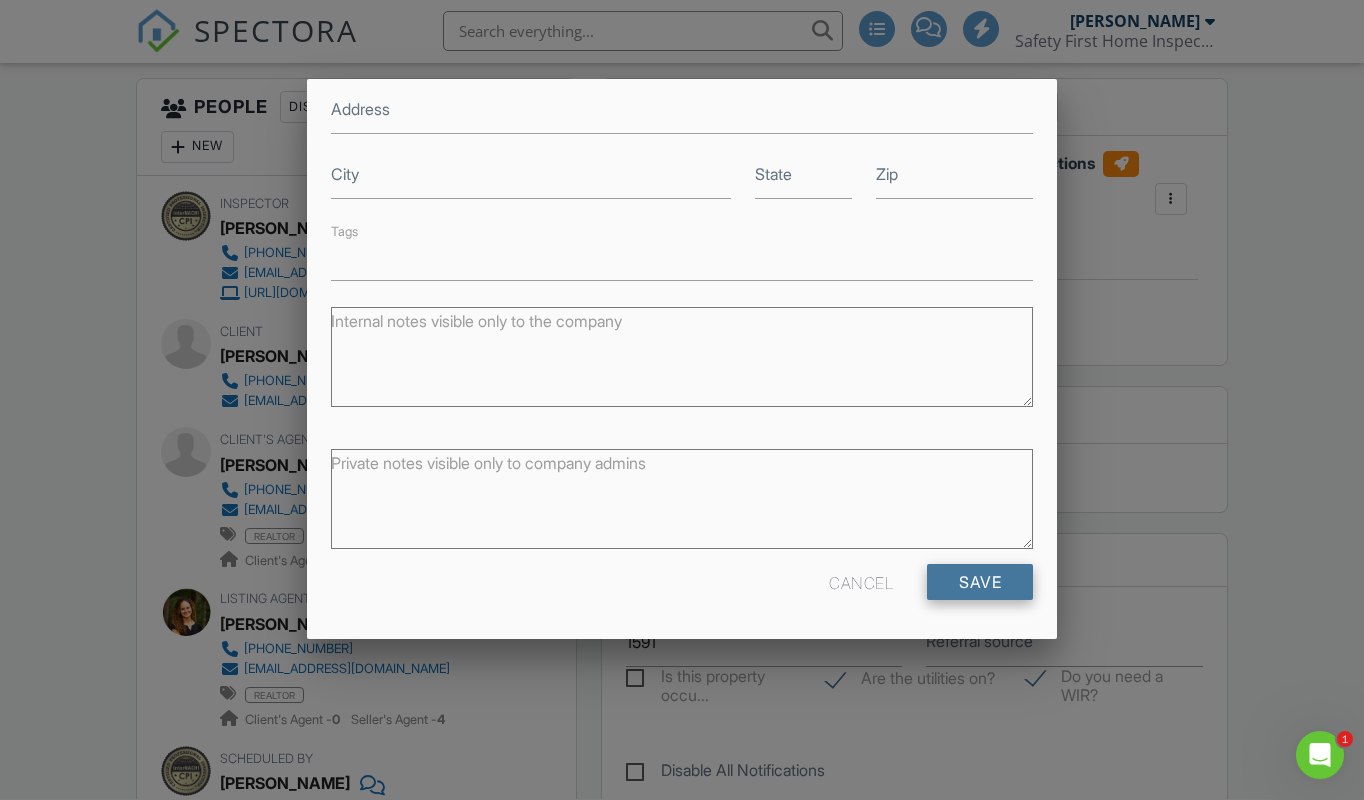 type on "kelliacastleberry@gmail.com" 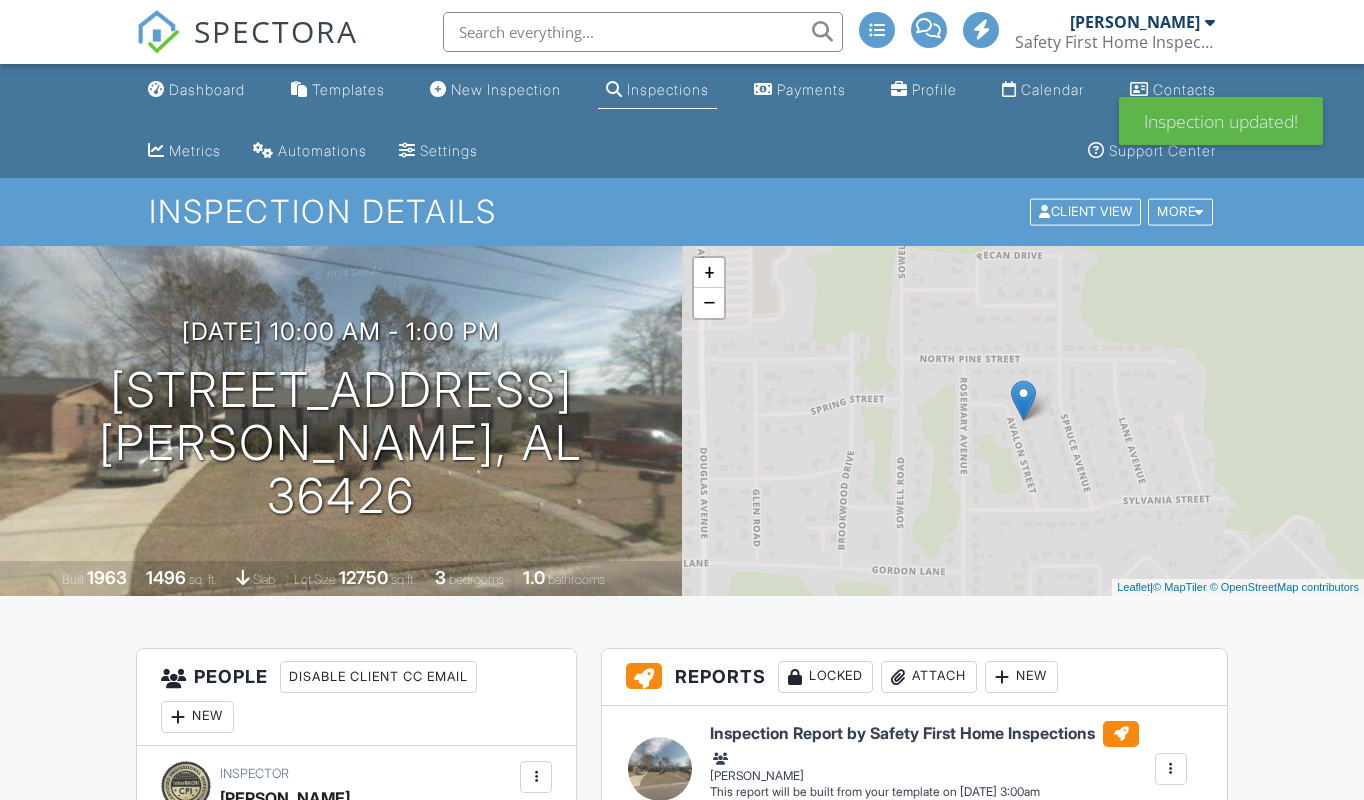 scroll, scrollTop: 454, scrollLeft: 0, axis: vertical 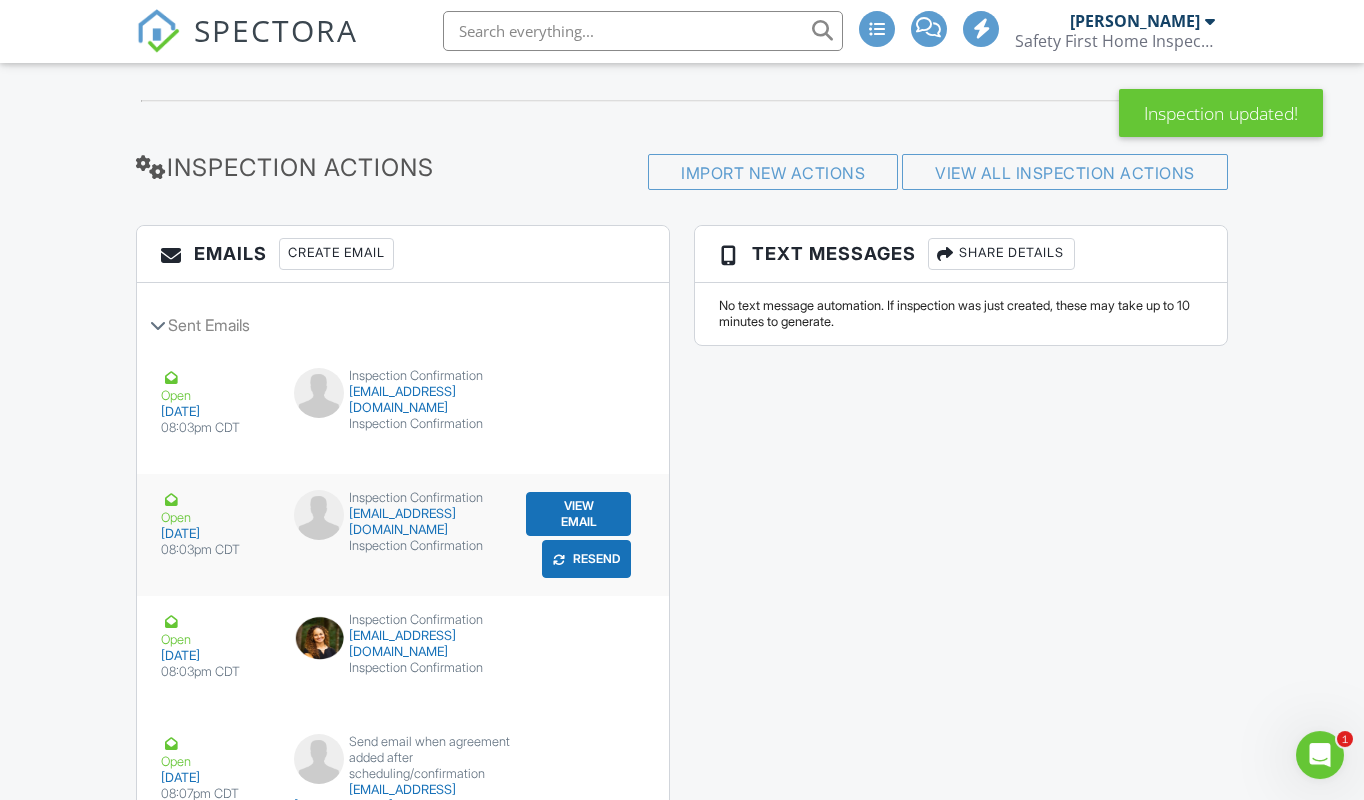 click on "Resend" at bounding box center [586, 560] 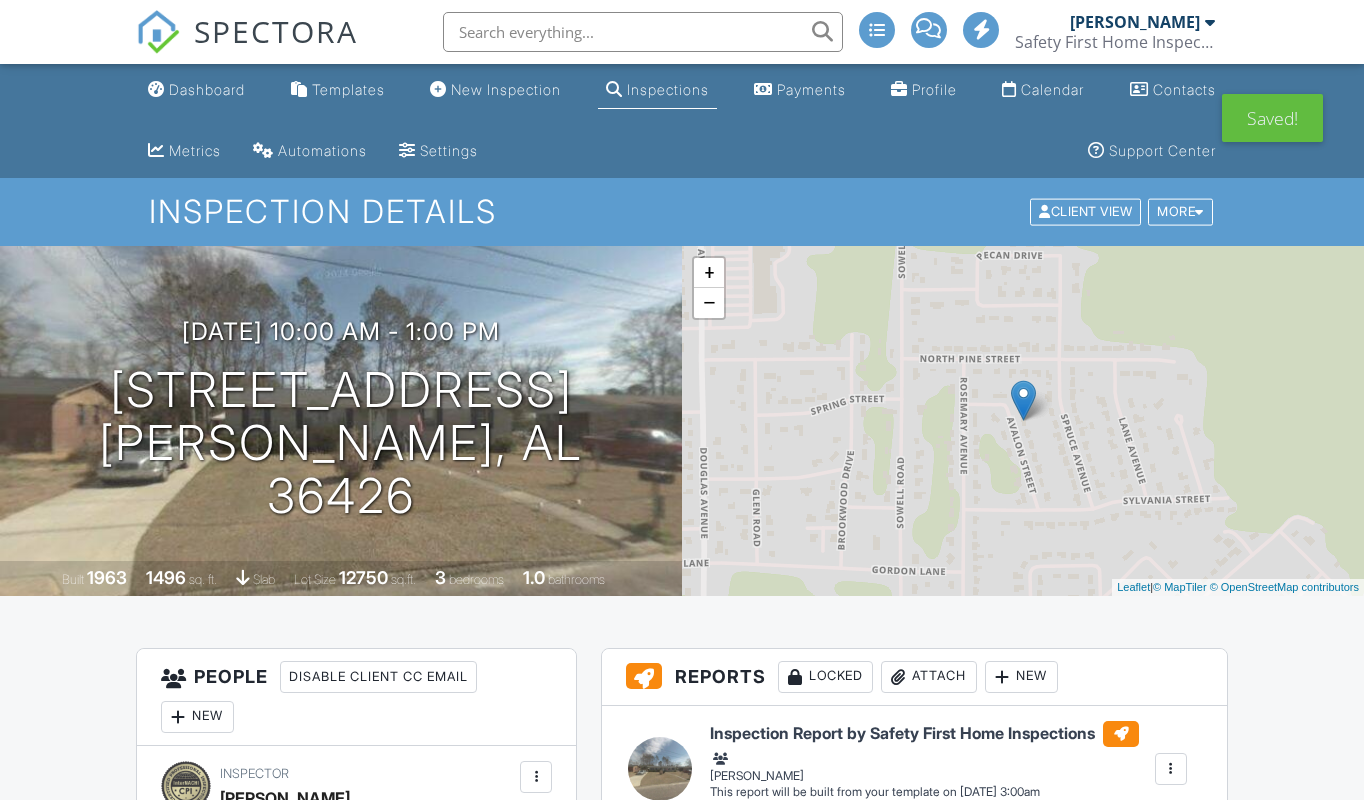 scroll, scrollTop: 0, scrollLeft: 0, axis: both 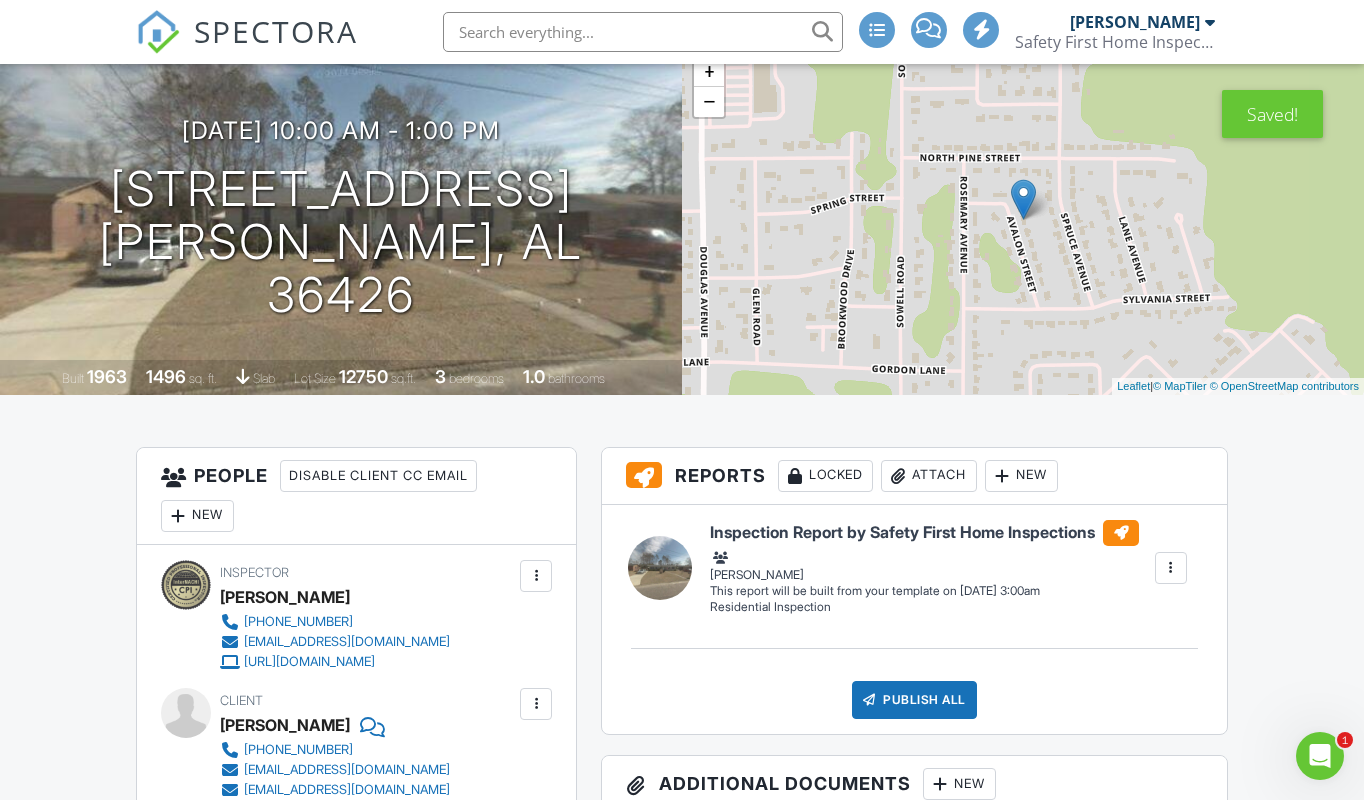 click 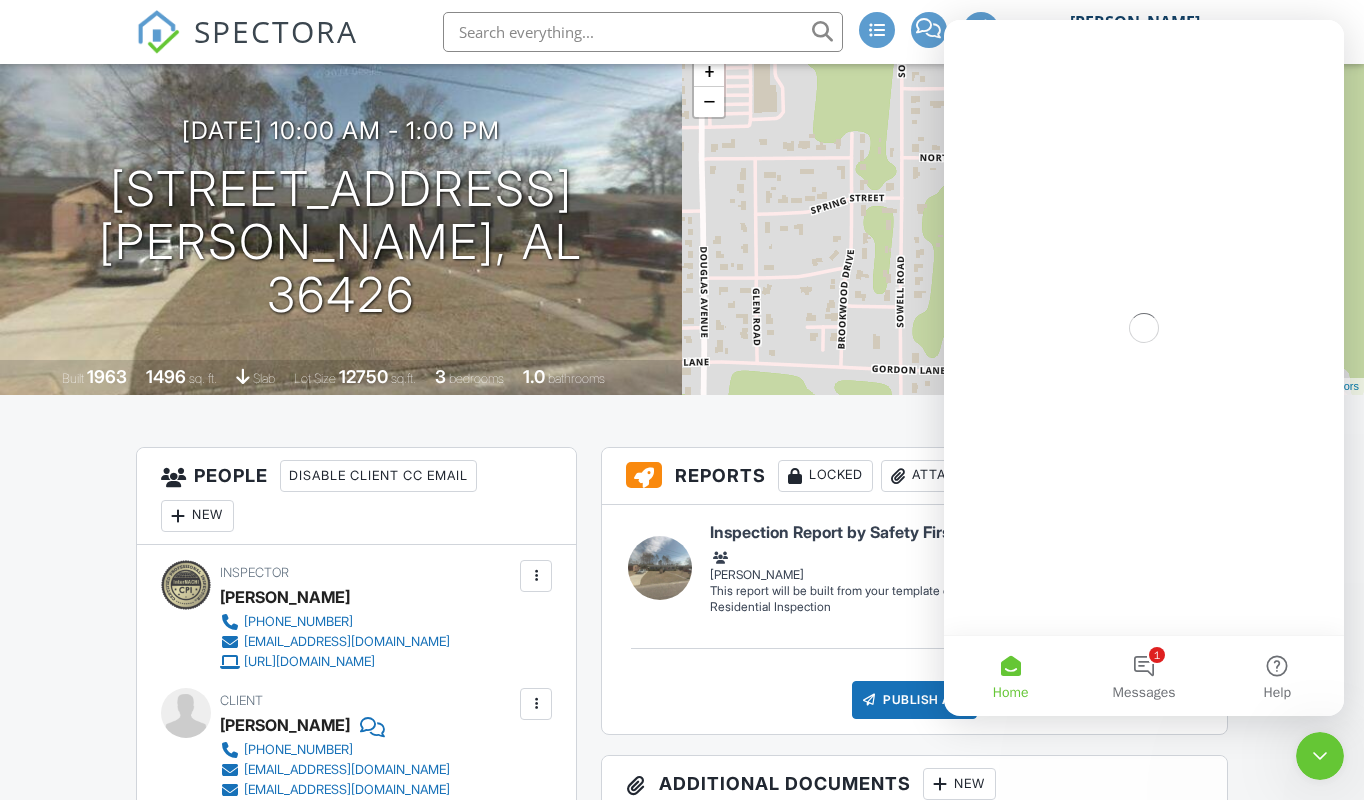 scroll, scrollTop: 0, scrollLeft: 0, axis: both 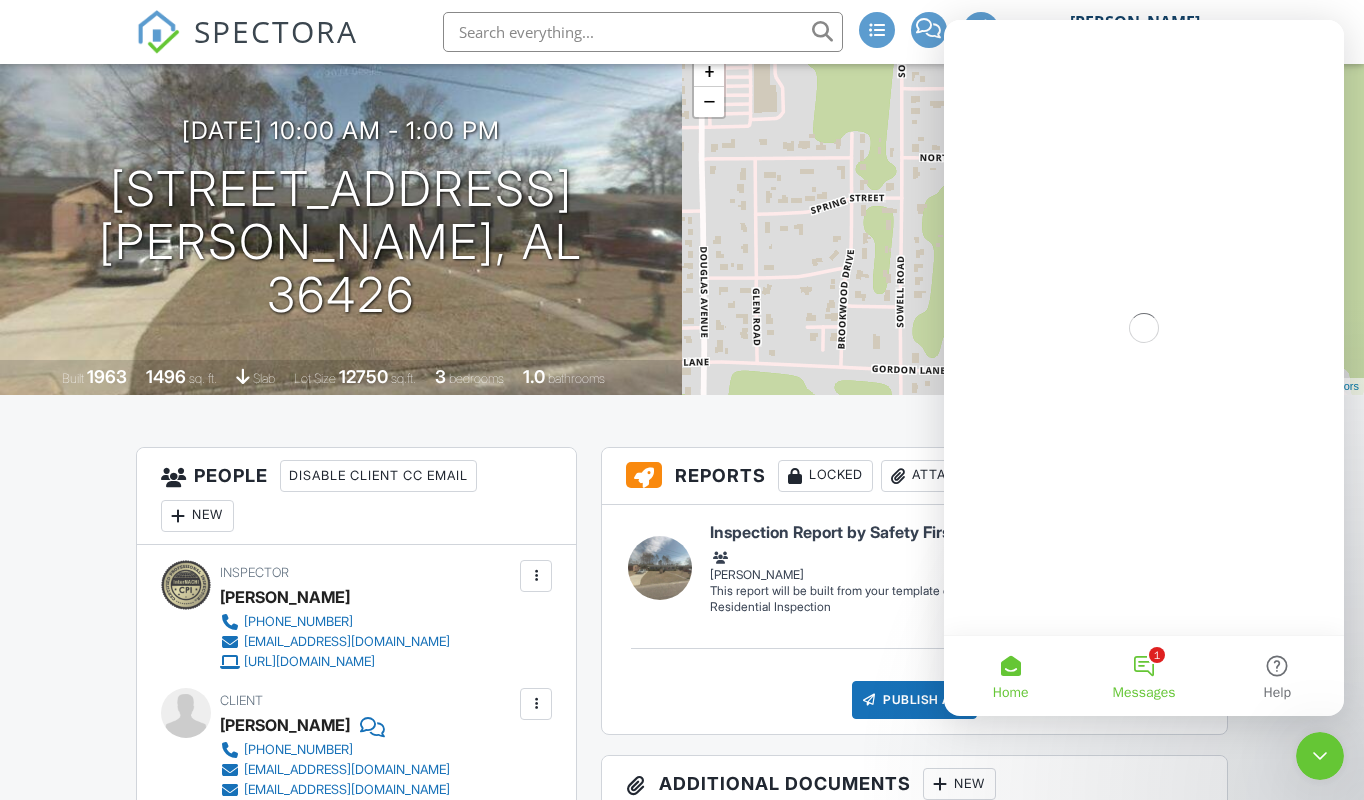 click on "1 Messages" at bounding box center (1143, 676) 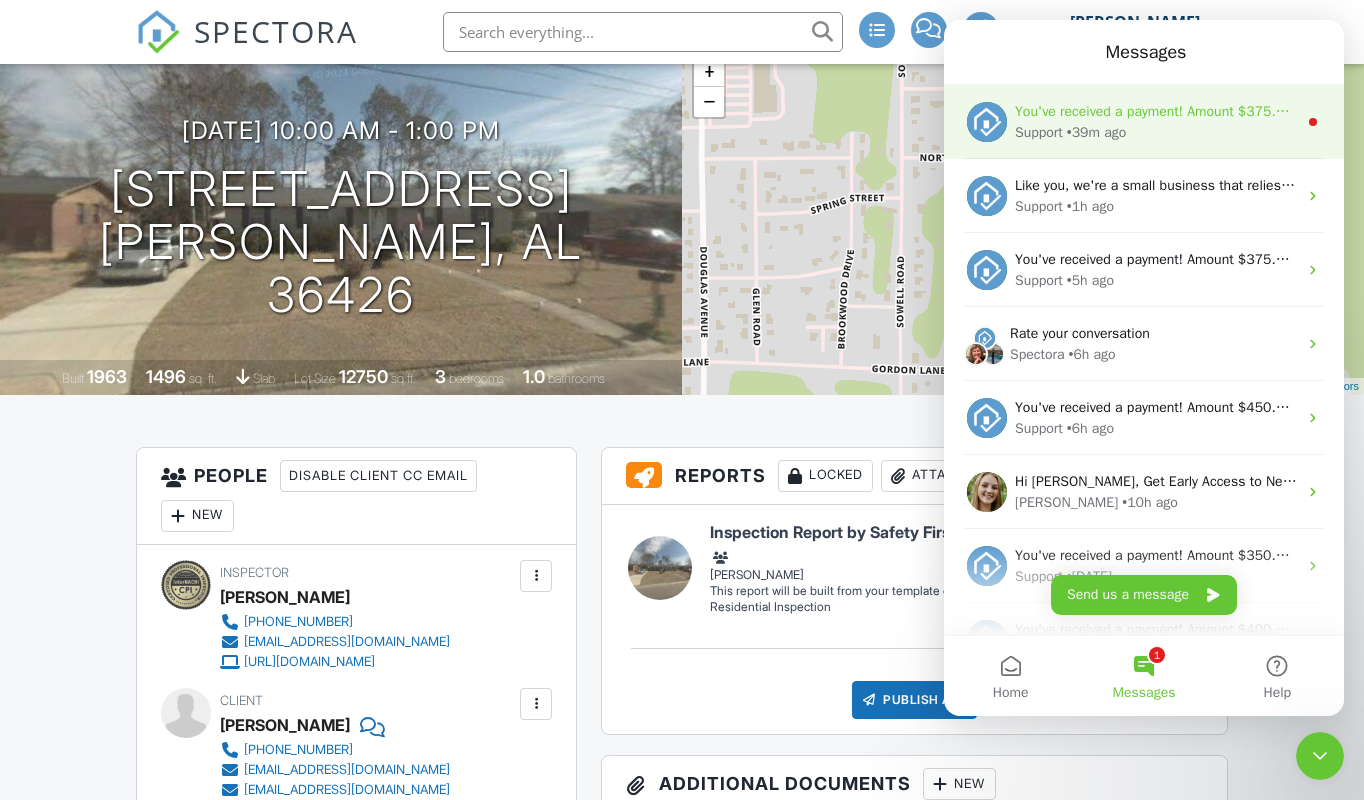 click on "You've received a payment!  Amount  $375.00  Fee  $0.00  Net  $375.00  Transaction #  pi_3RjshtK7snlDGpRF1wJDHt9J  Inspection  1703 Santa Cruz Dr, Lillian, AL 36549 Payouts to your bank or debit card occur on a daily basis. Each payment usually takes two business days to process. You can view your pending payout amount here. If you have any questions reach out on our chat bubble at app.spectora.com." at bounding box center (2315, 111) 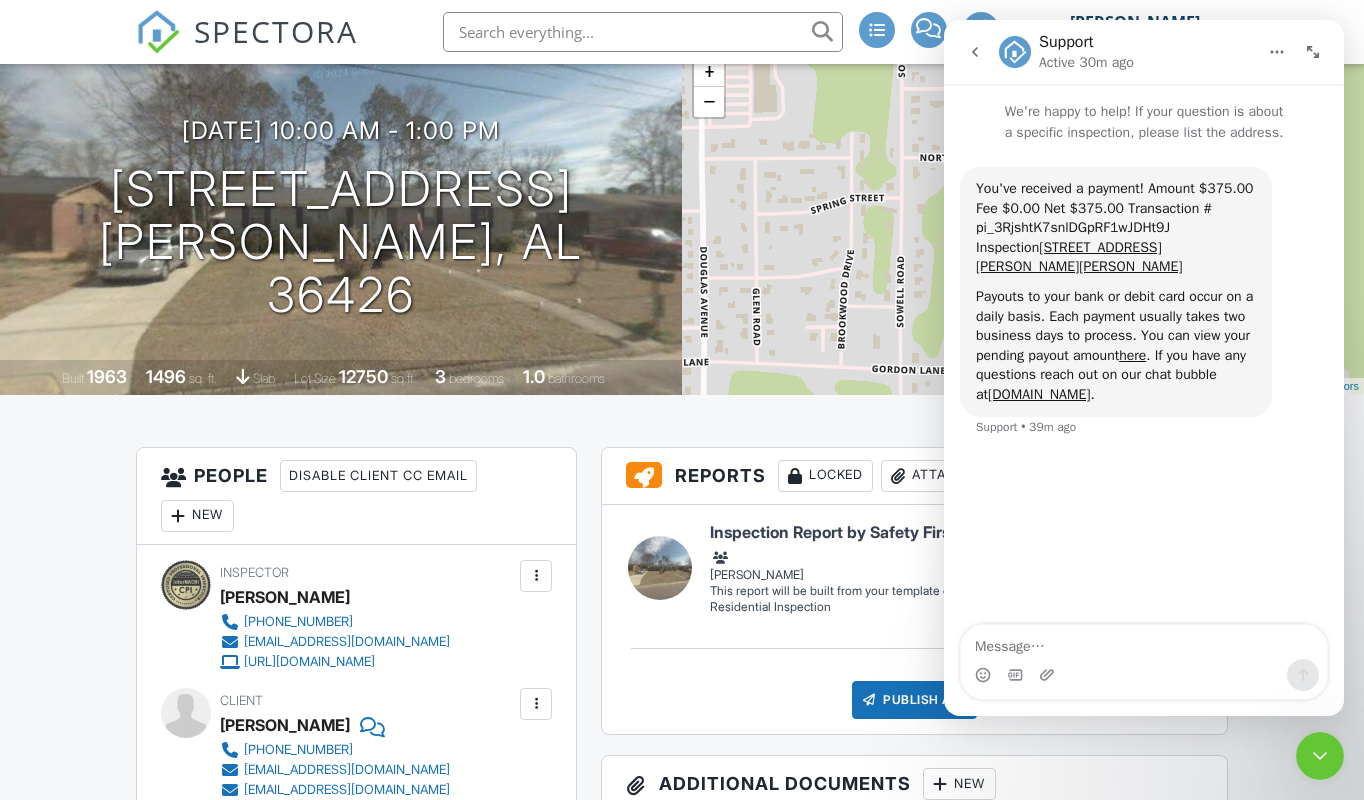 scroll, scrollTop: 45, scrollLeft: 0, axis: vertical 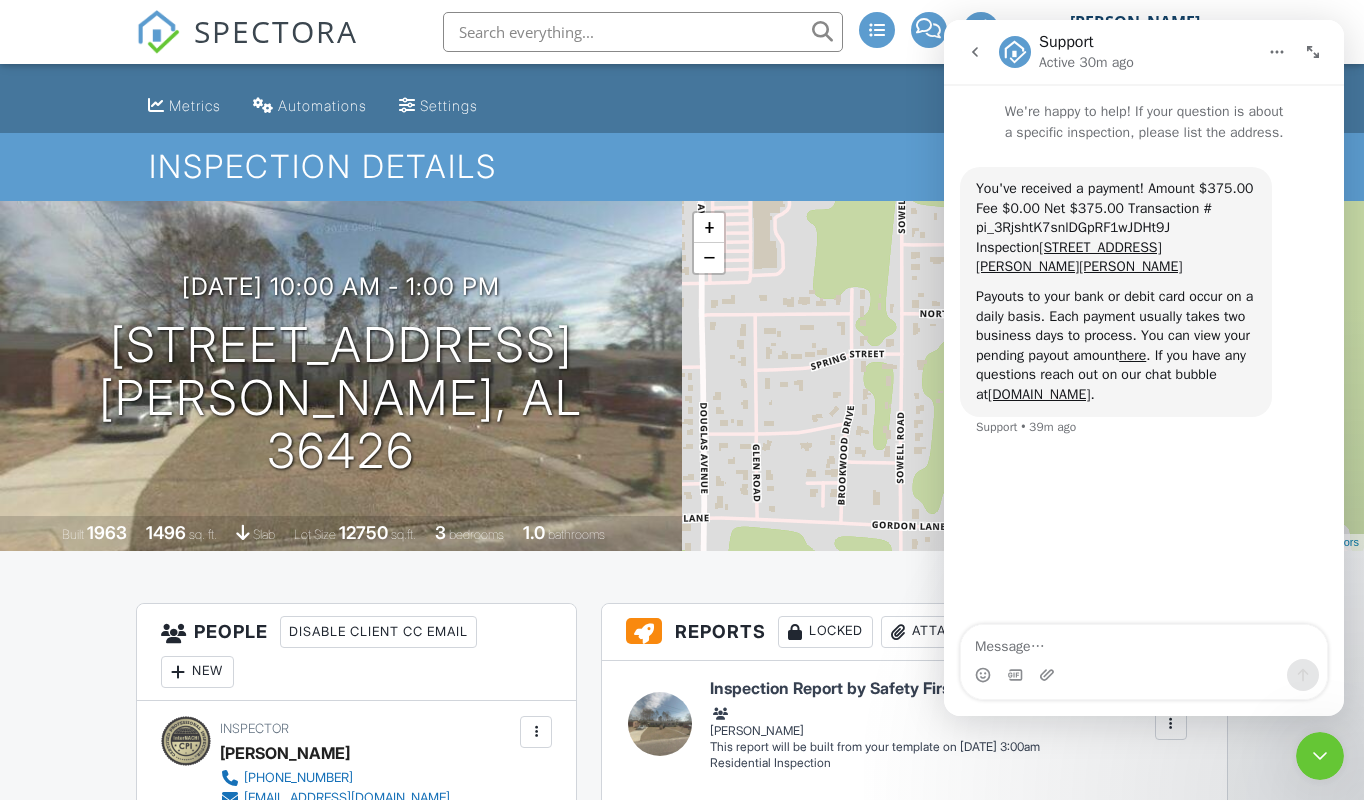 click at bounding box center [975, 52] 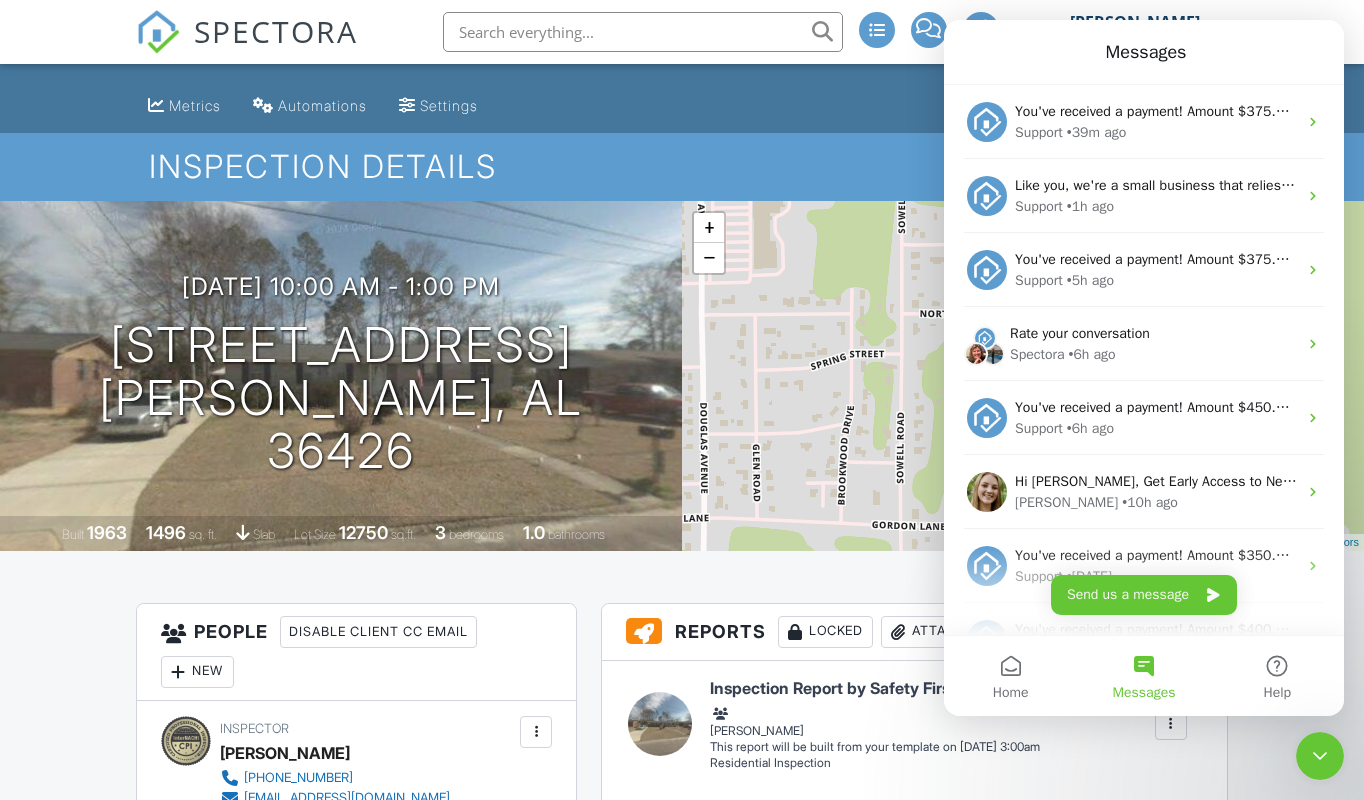 click 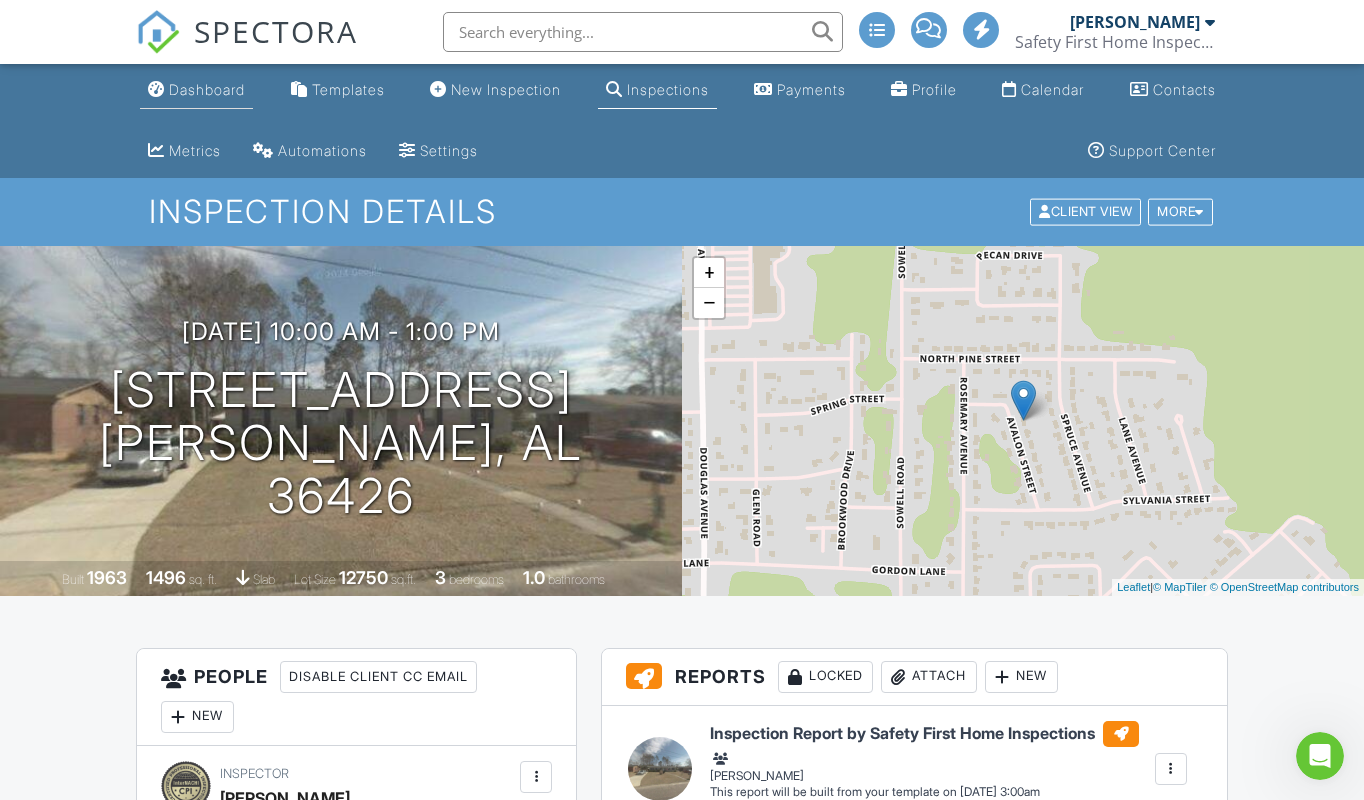 scroll, scrollTop: 0, scrollLeft: 0, axis: both 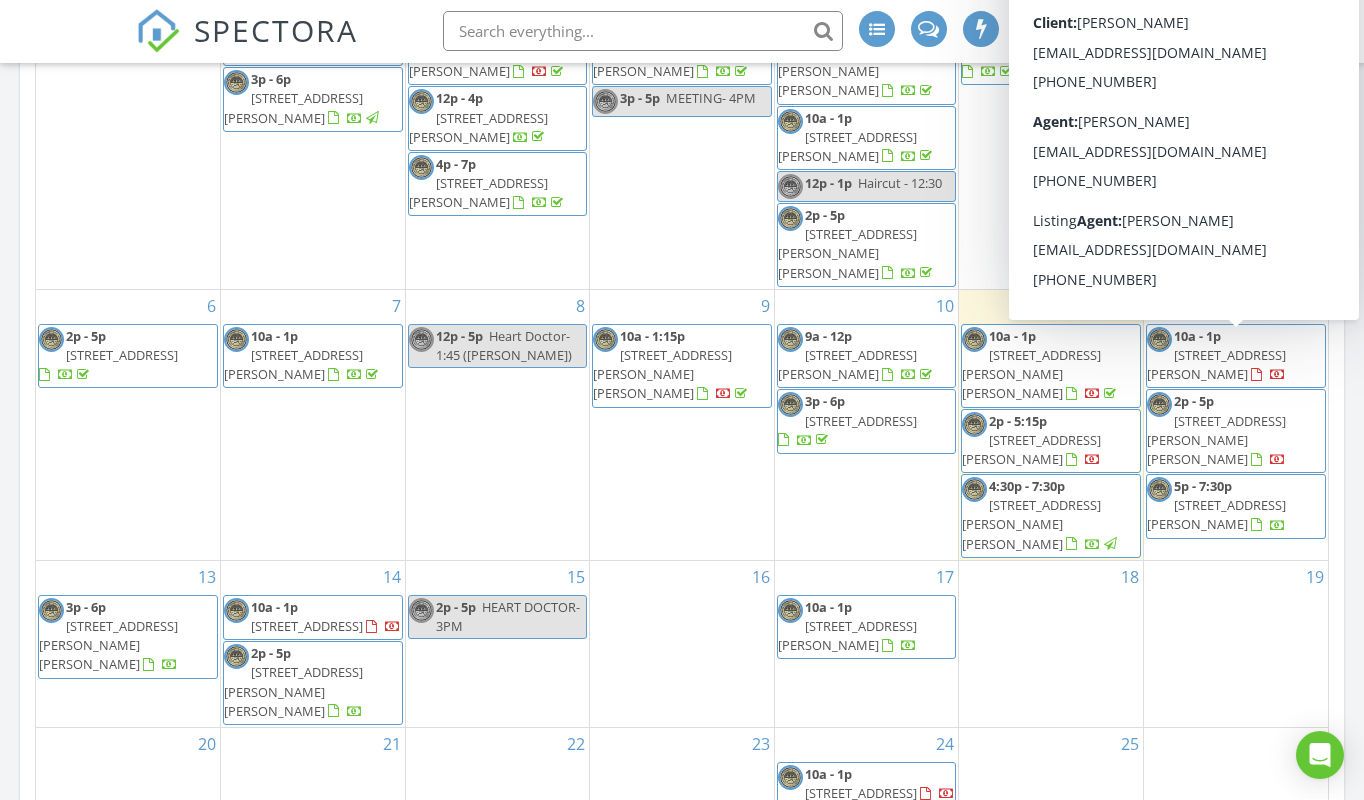 click on "6751 Browder Dr, Theodore 36582" at bounding box center (1216, 441) 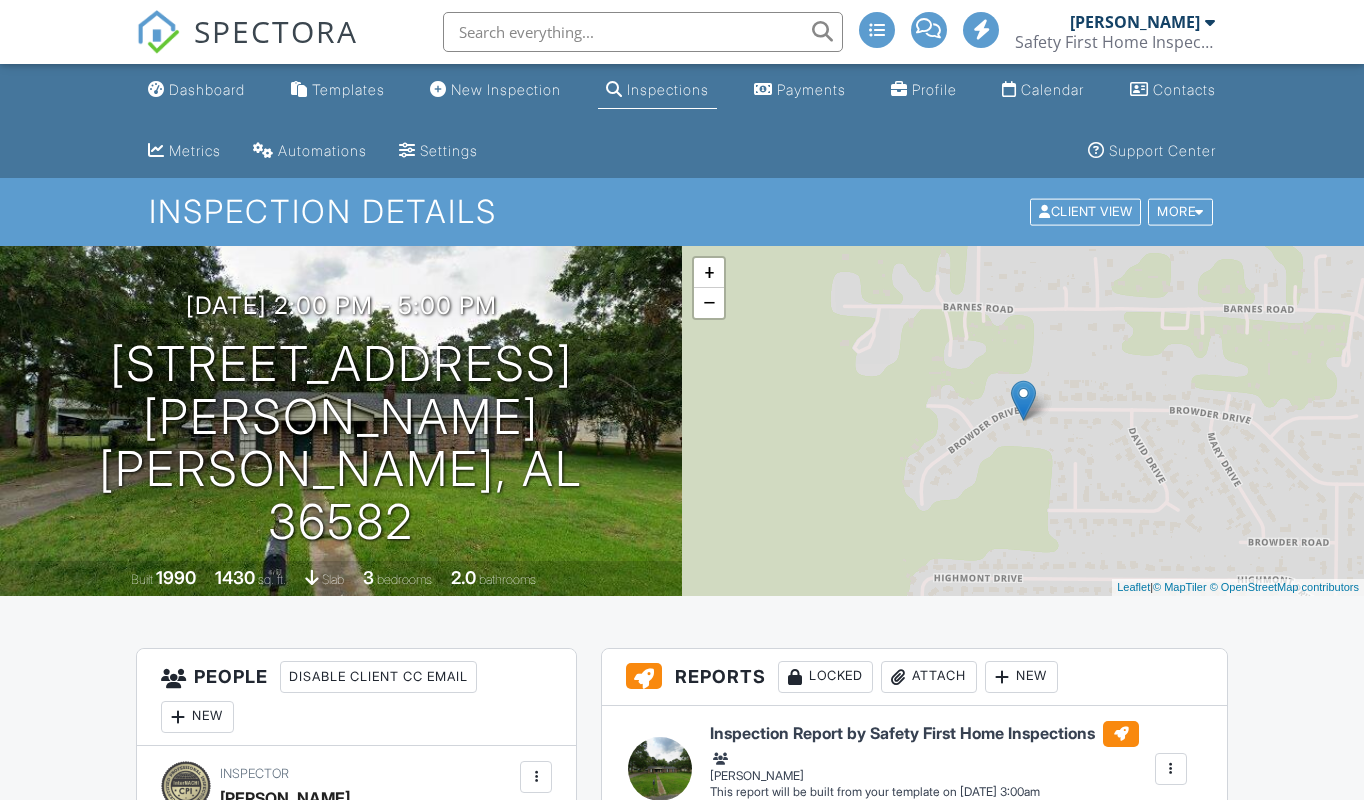 scroll, scrollTop: 15, scrollLeft: 0, axis: vertical 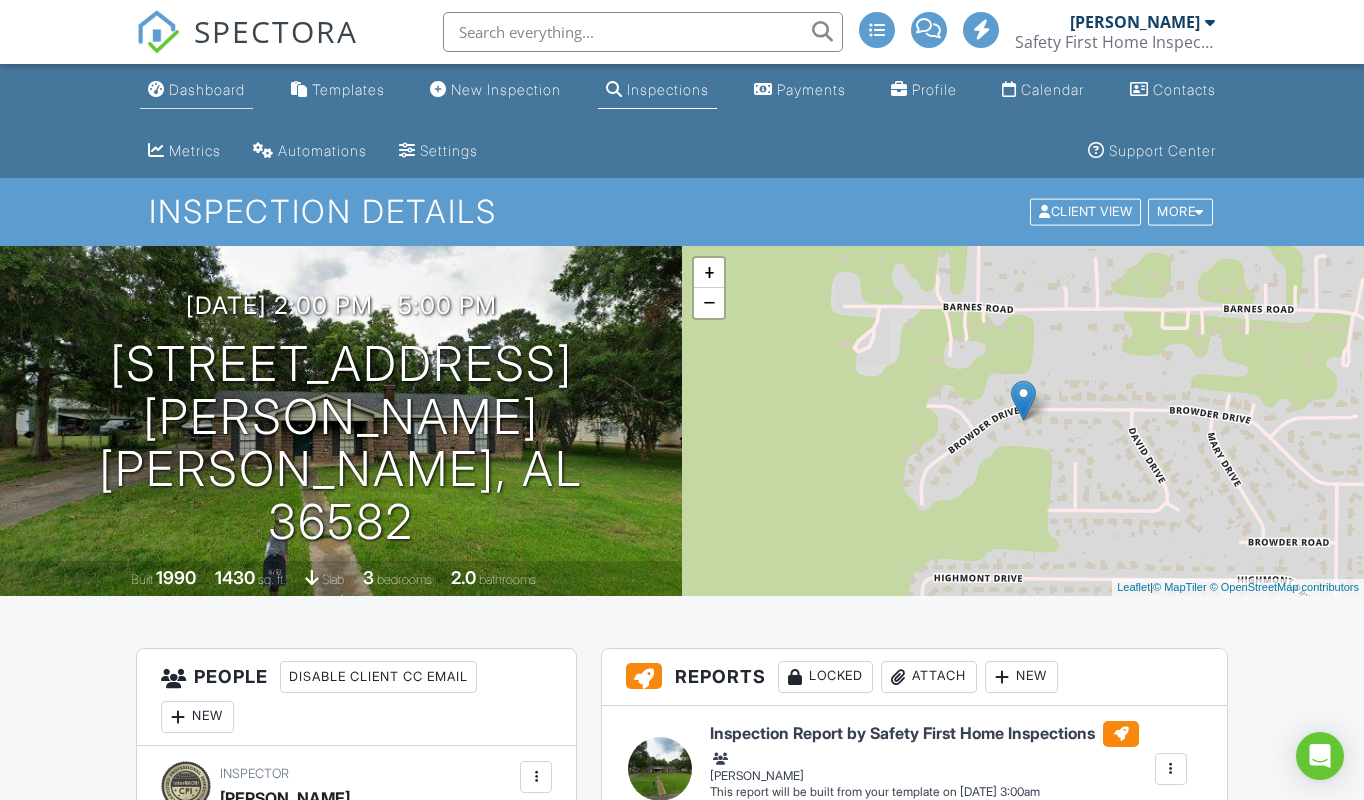 click on "Dashboard" at bounding box center (207, 89) 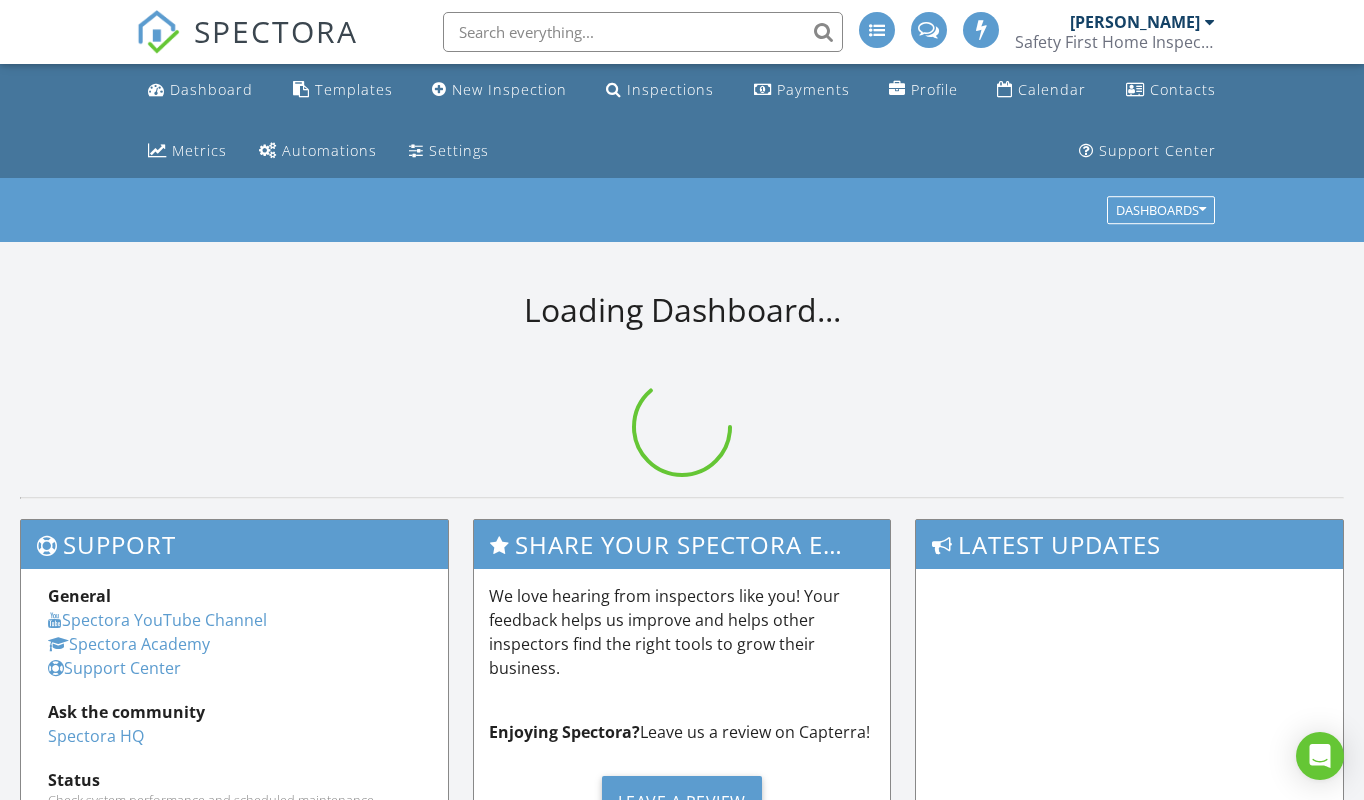 scroll, scrollTop: 0, scrollLeft: 0, axis: both 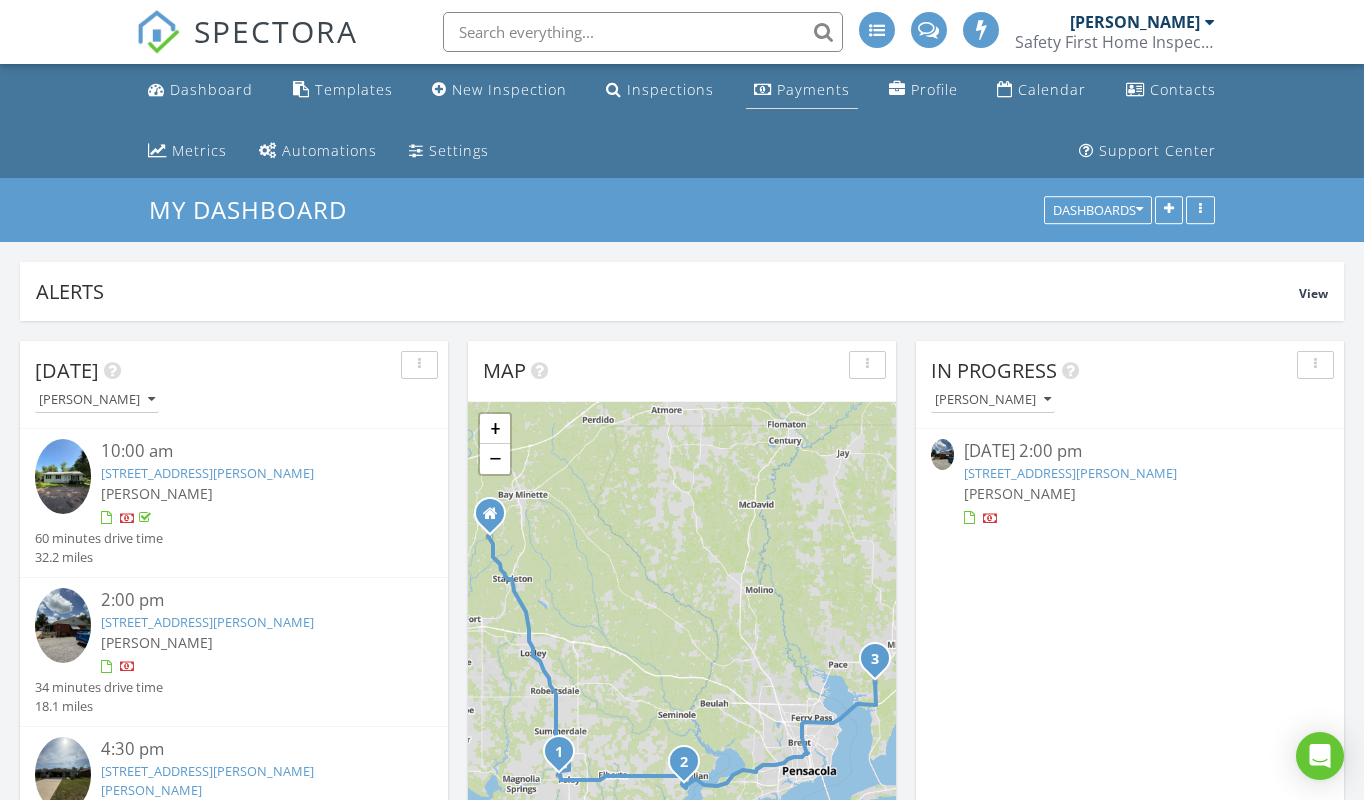 click on "Payments" at bounding box center [813, 89] 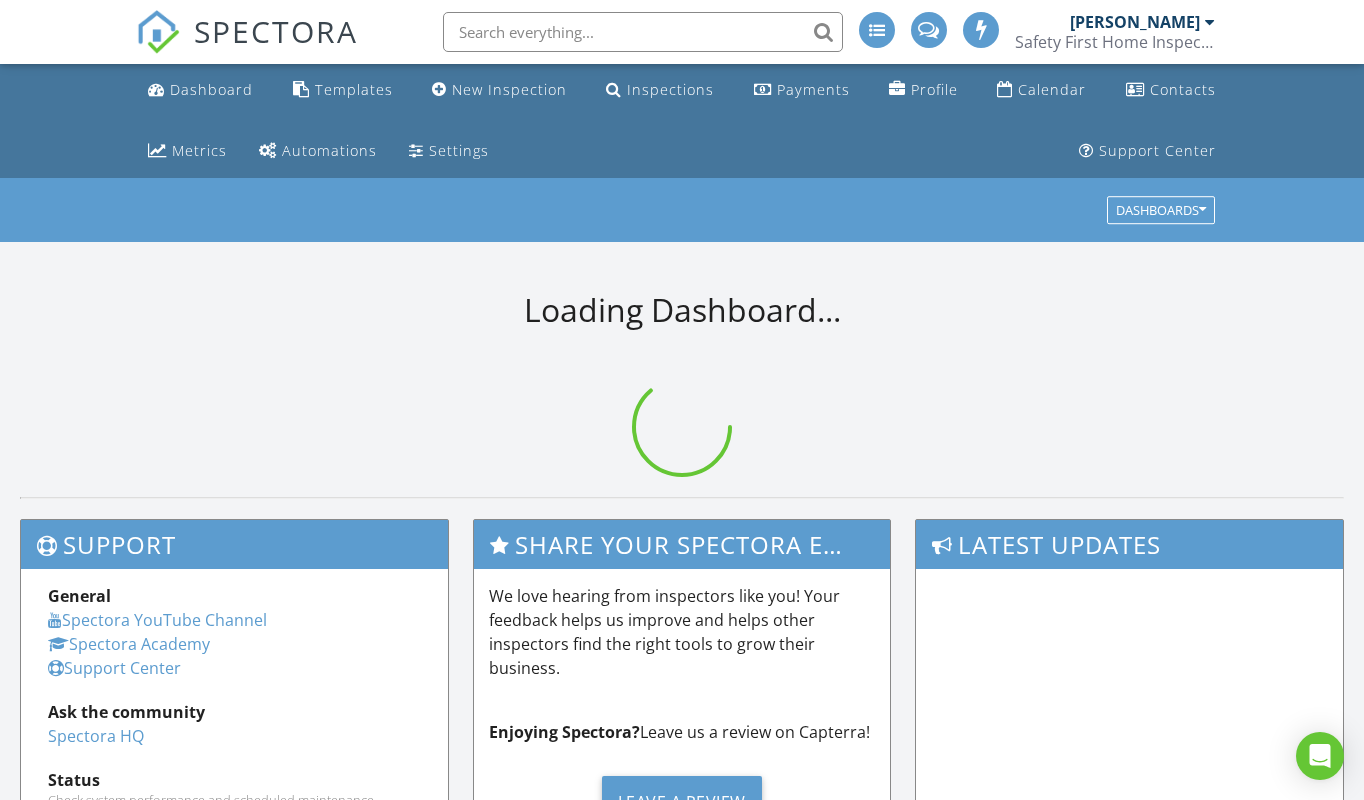 scroll, scrollTop: 0, scrollLeft: 0, axis: both 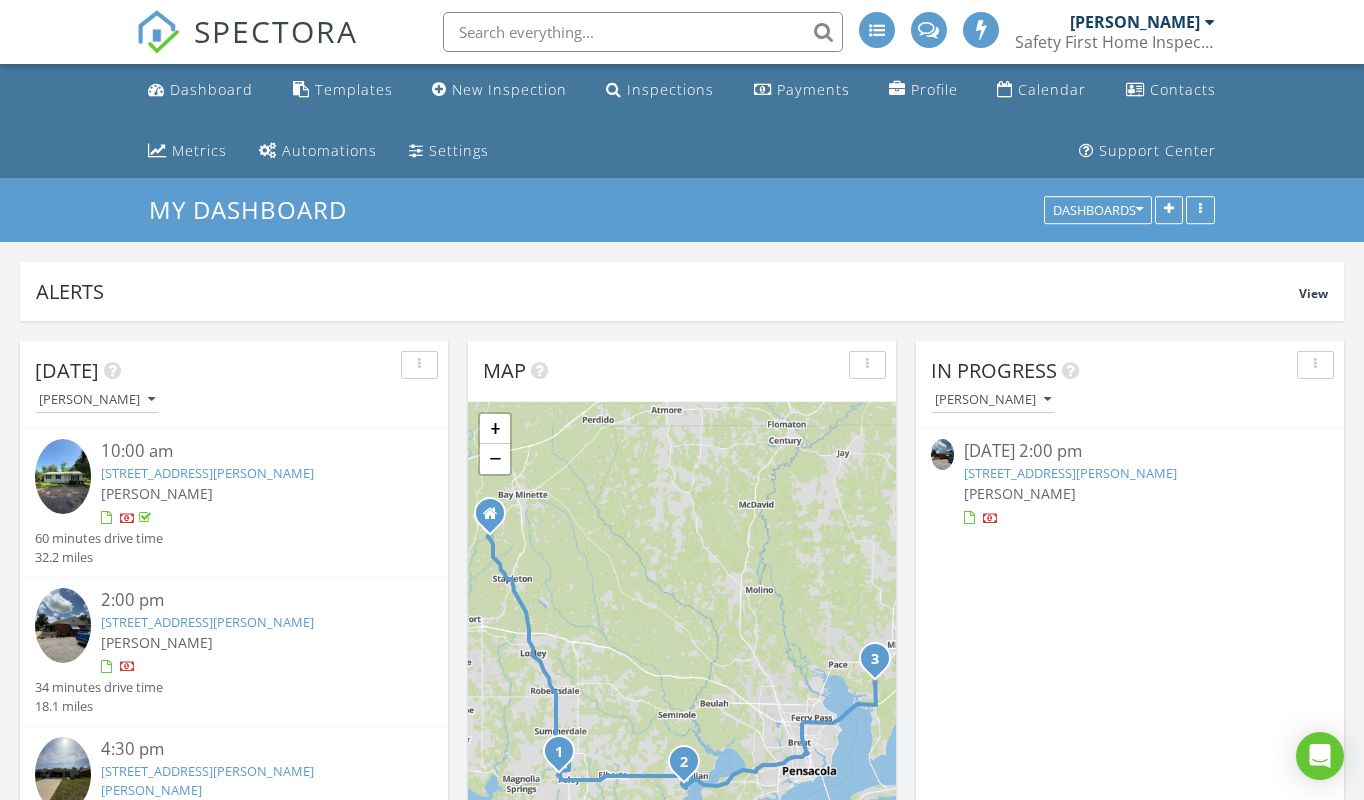 click on "[STREET_ADDRESS][PERSON_NAME]" at bounding box center [207, 622] 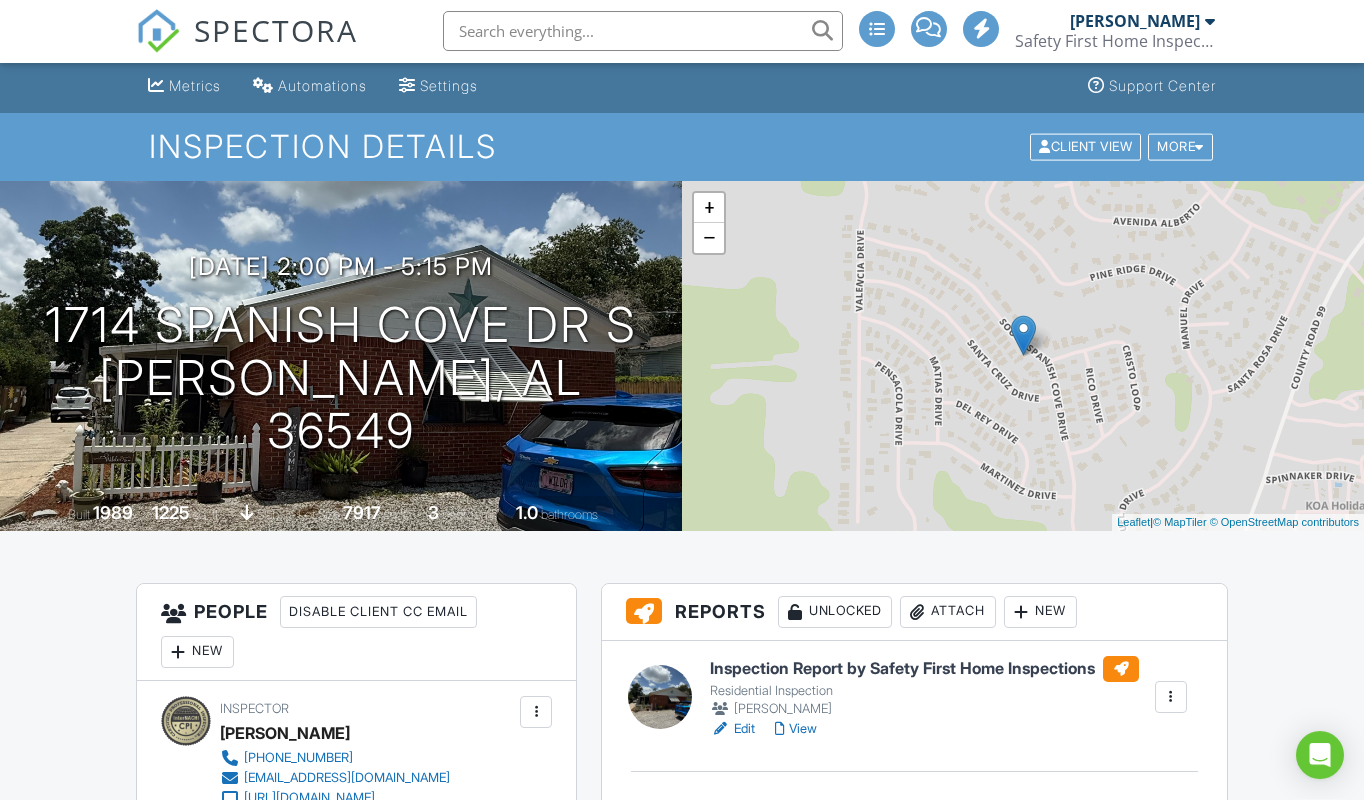 scroll, scrollTop: 0, scrollLeft: 0, axis: both 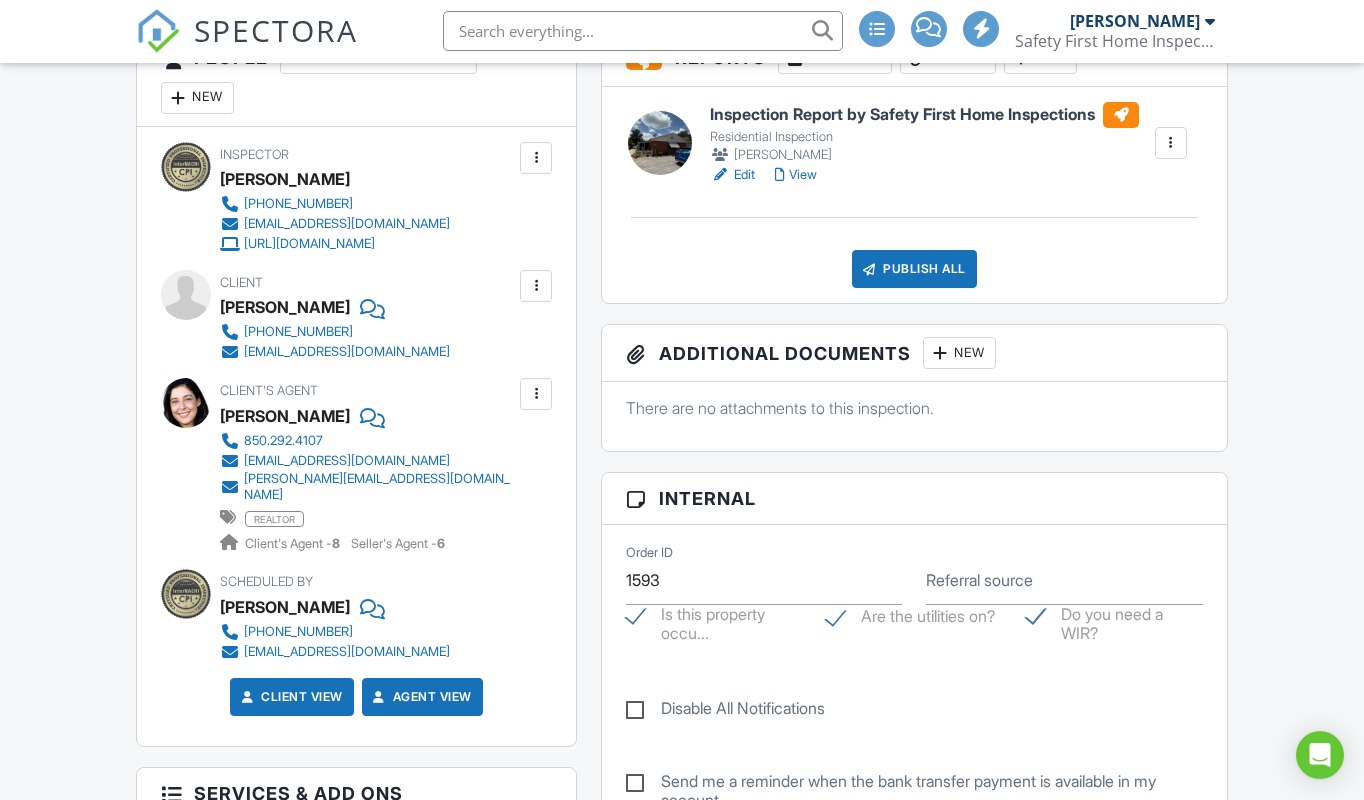 click on "View" at bounding box center [796, 176] 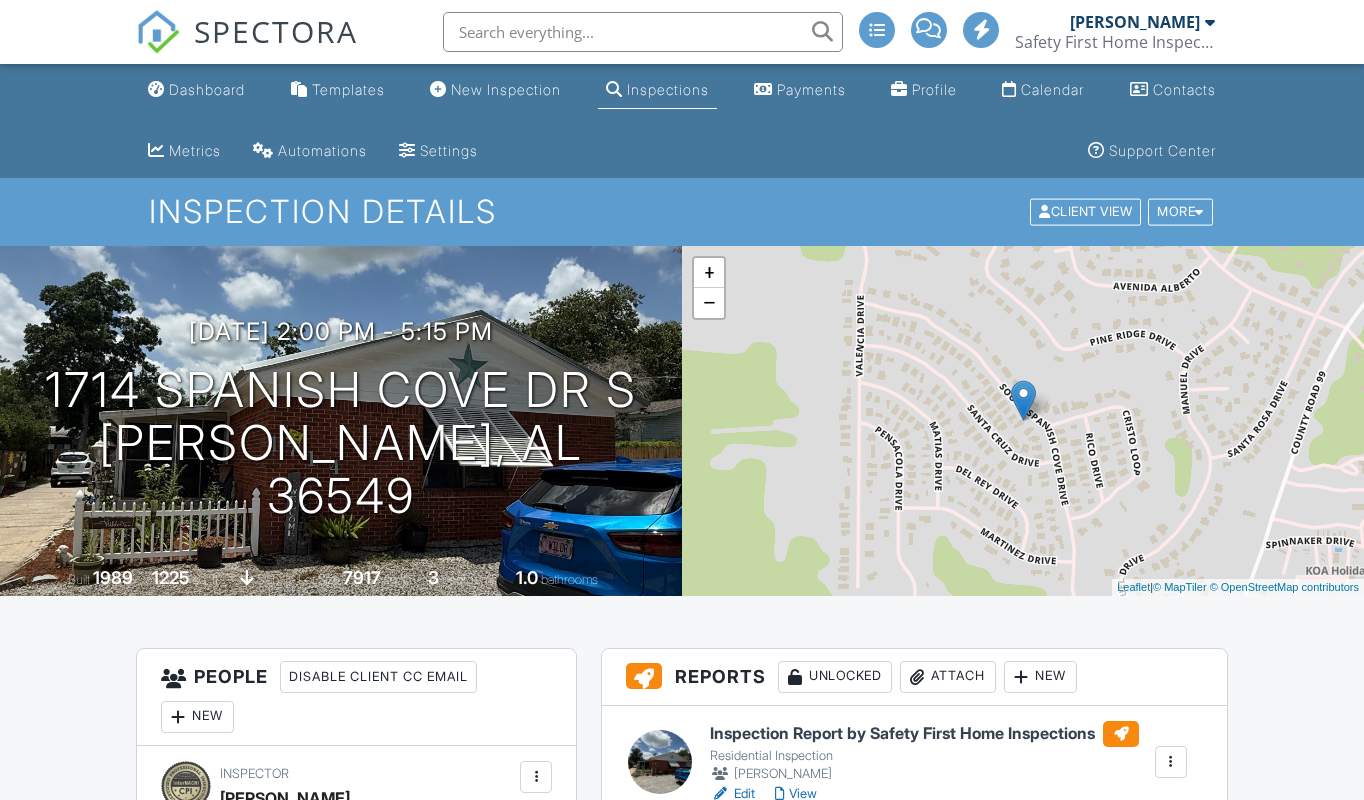 scroll, scrollTop: 26, scrollLeft: 0, axis: vertical 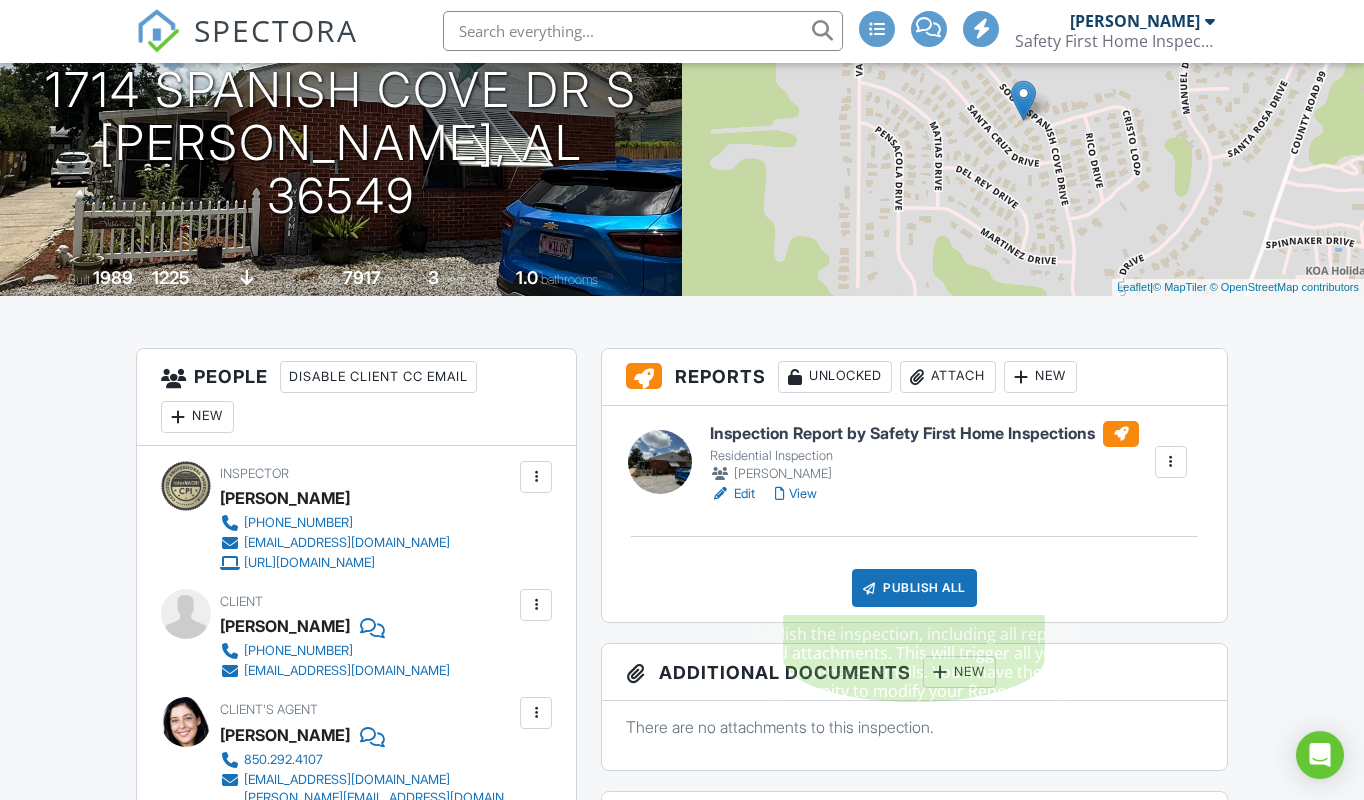 click on "Publish All" at bounding box center [914, 589] 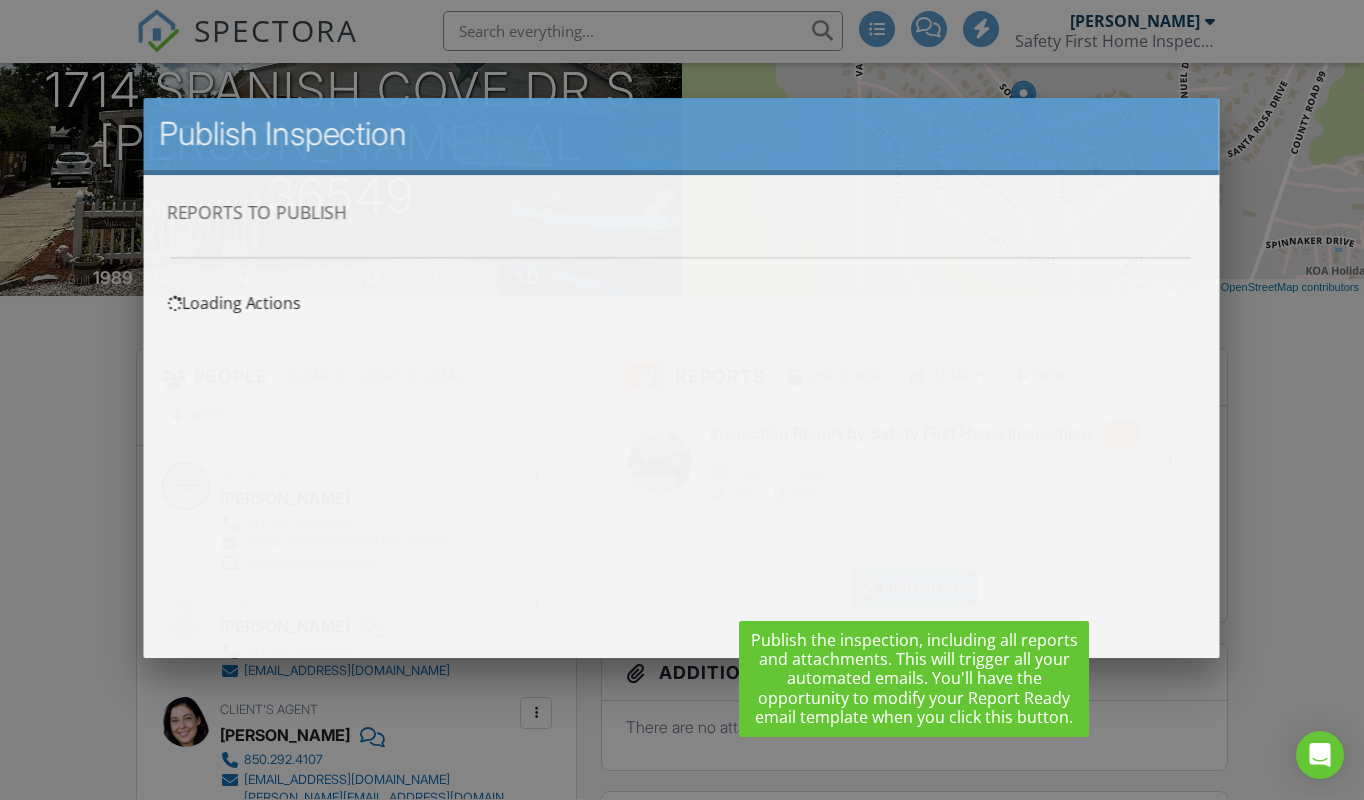 scroll, scrollTop: 0, scrollLeft: 0, axis: both 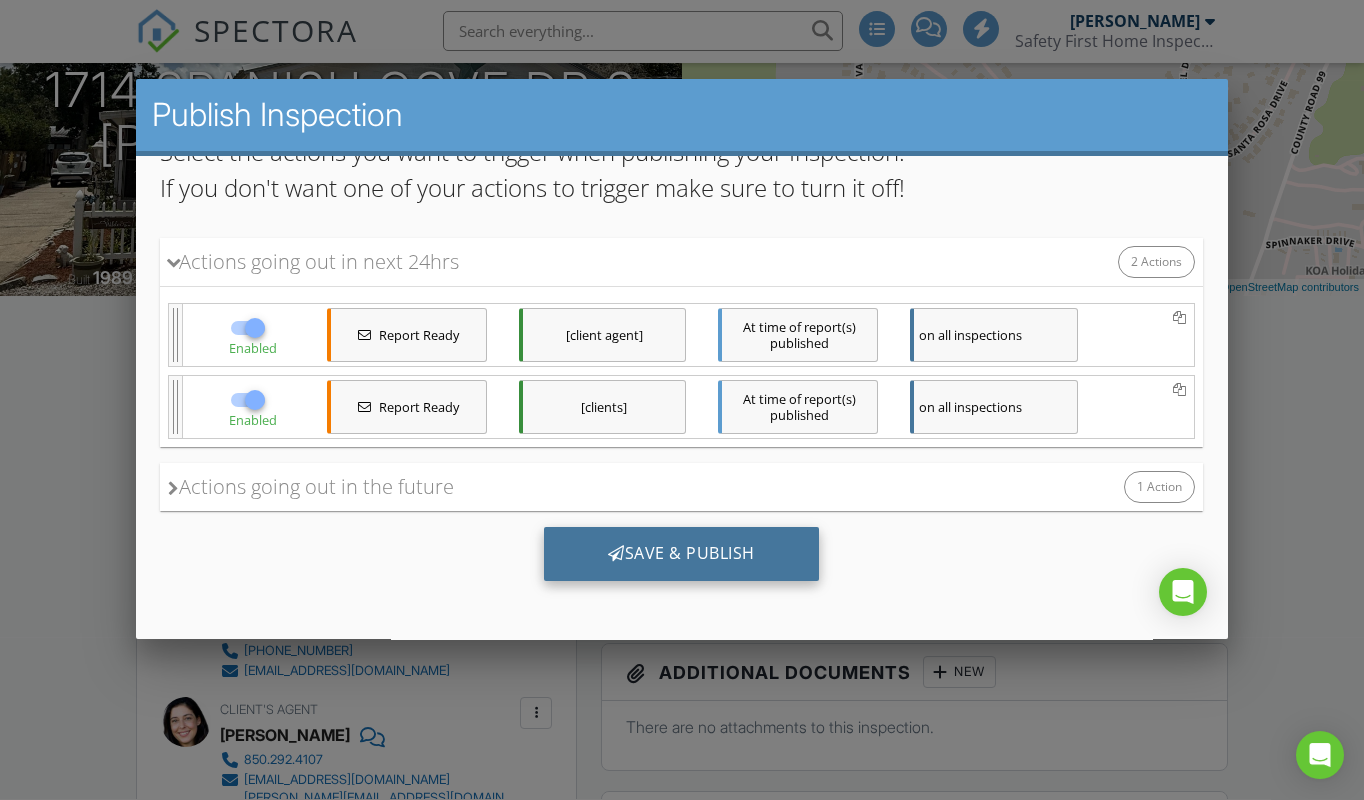 click on "Save & Publish" at bounding box center [681, 554] 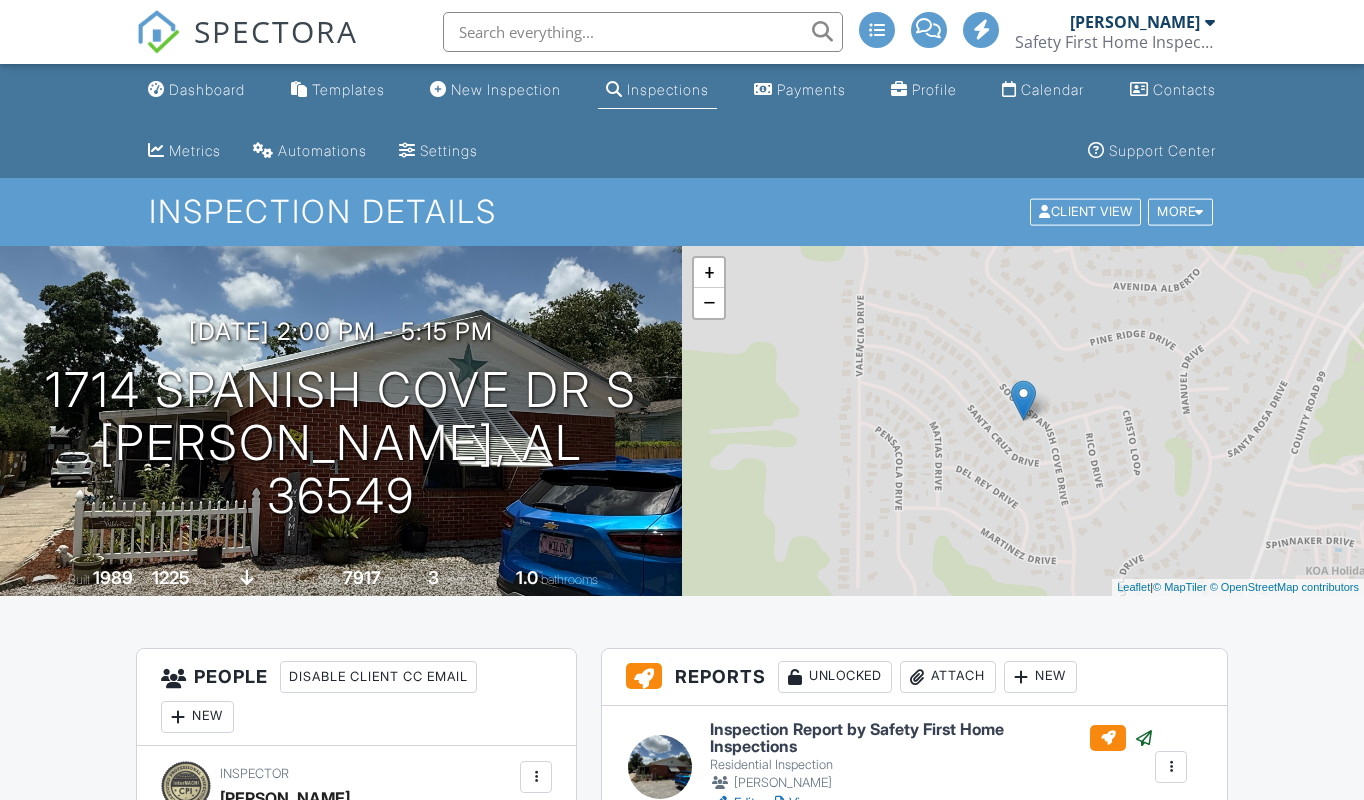 scroll, scrollTop: 0, scrollLeft: 0, axis: both 